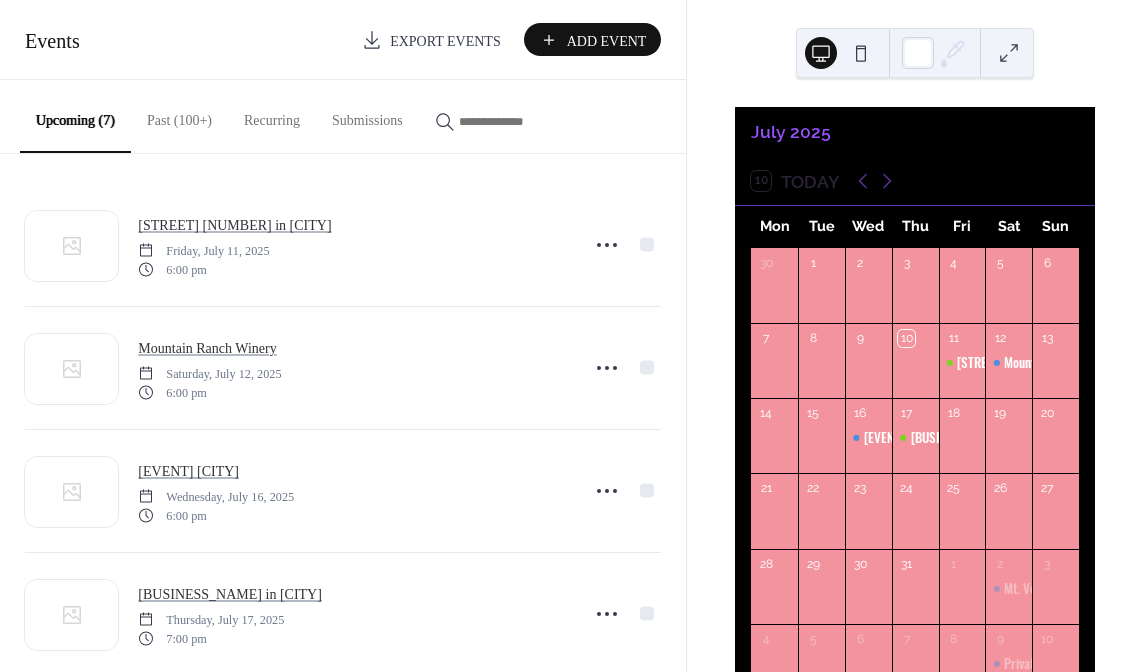 scroll, scrollTop: 0, scrollLeft: 0, axis: both 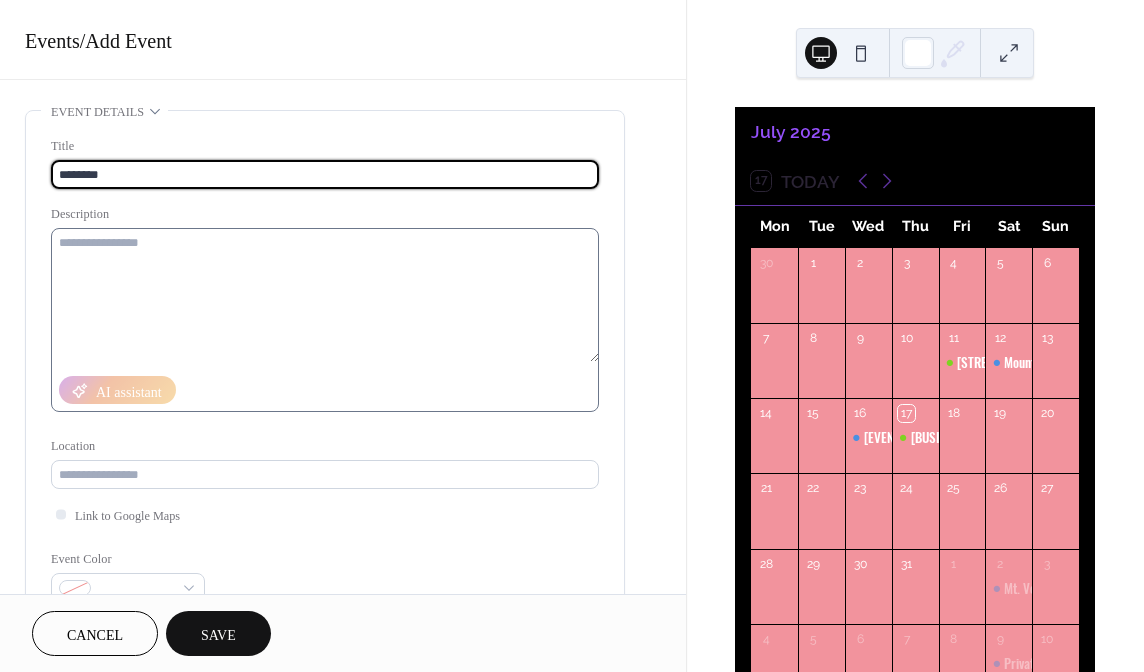 type on "********" 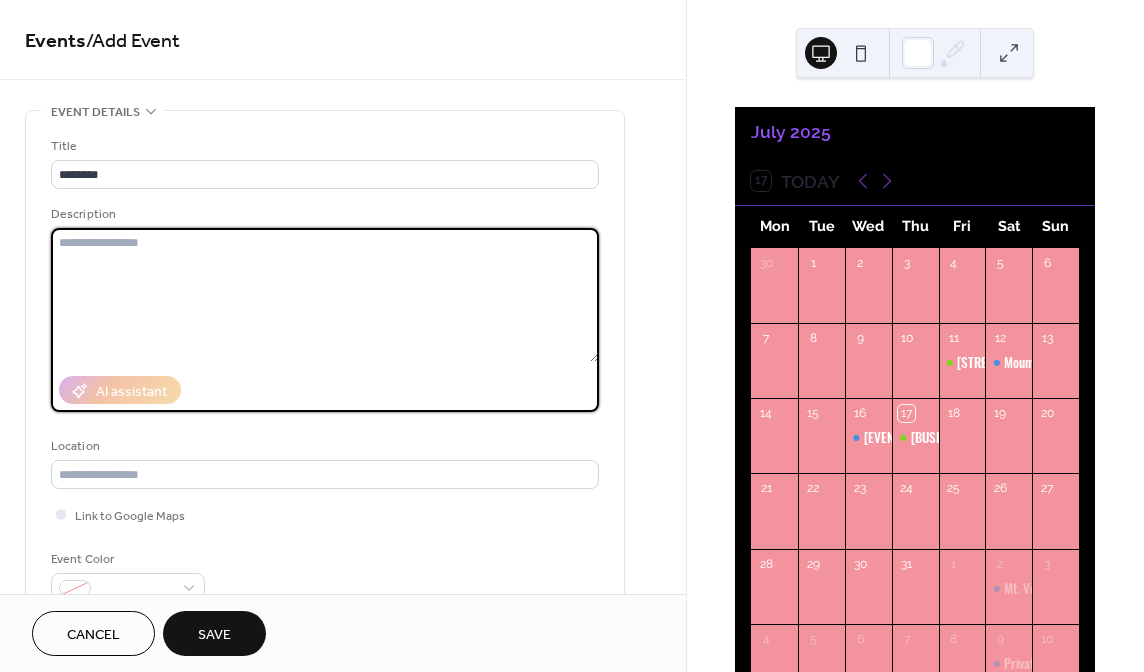 click at bounding box center (325, 295) 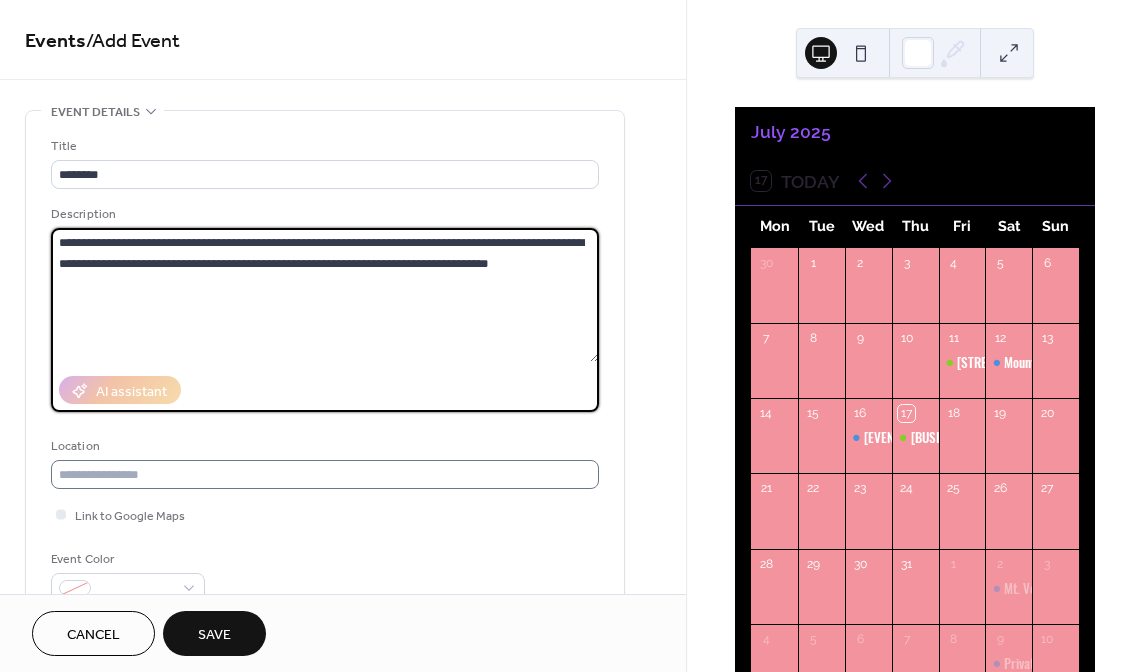 type on "**********" 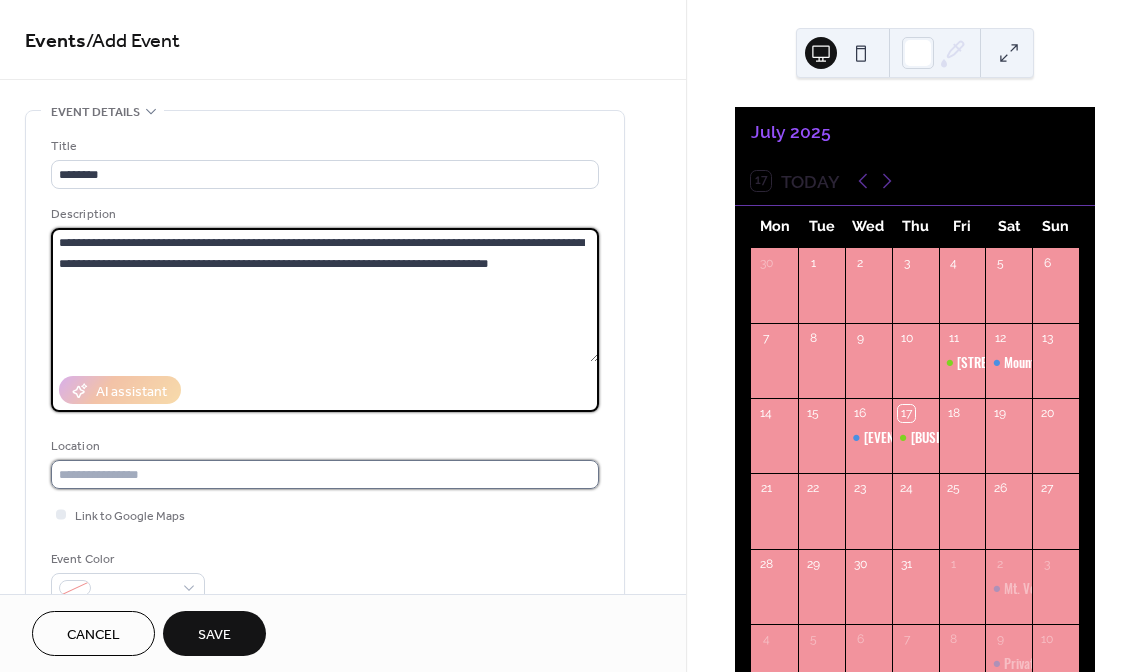 click at bounding box center [325, 474] 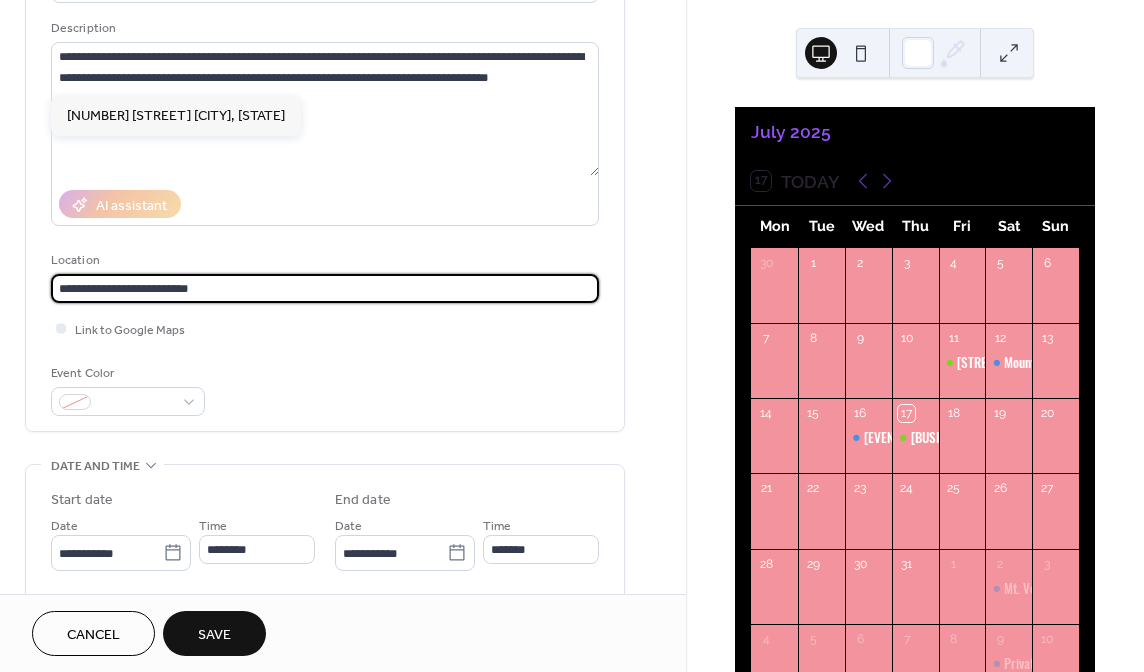 scroll, scrollTop: 219, scrollLeft: 0, axis: vertical 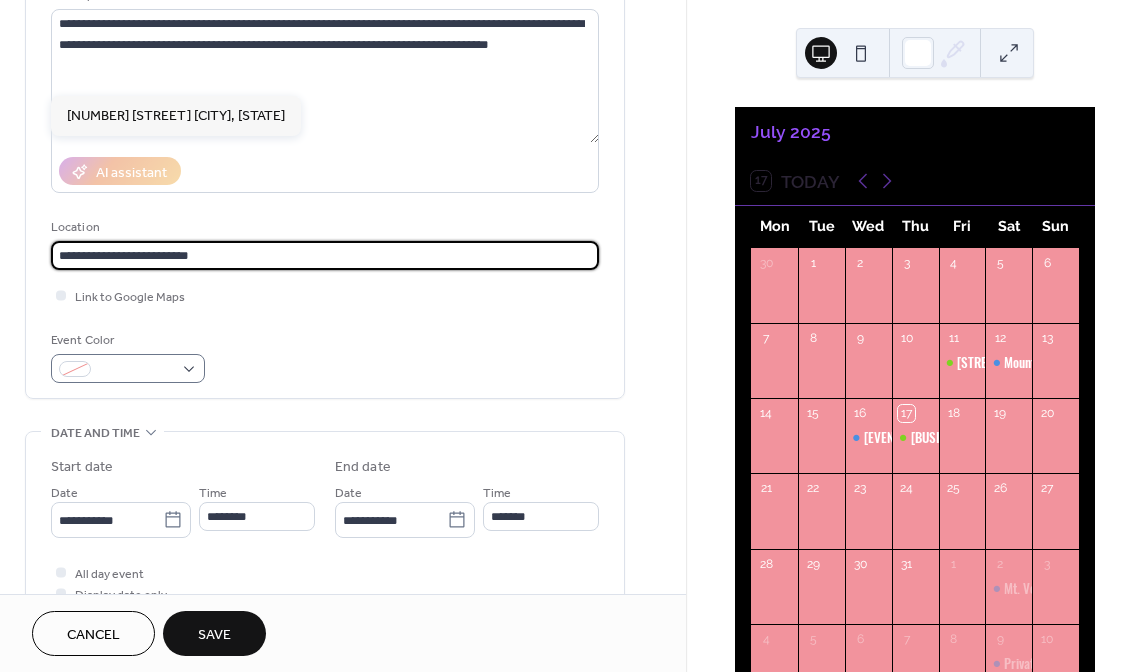 type on "**********" 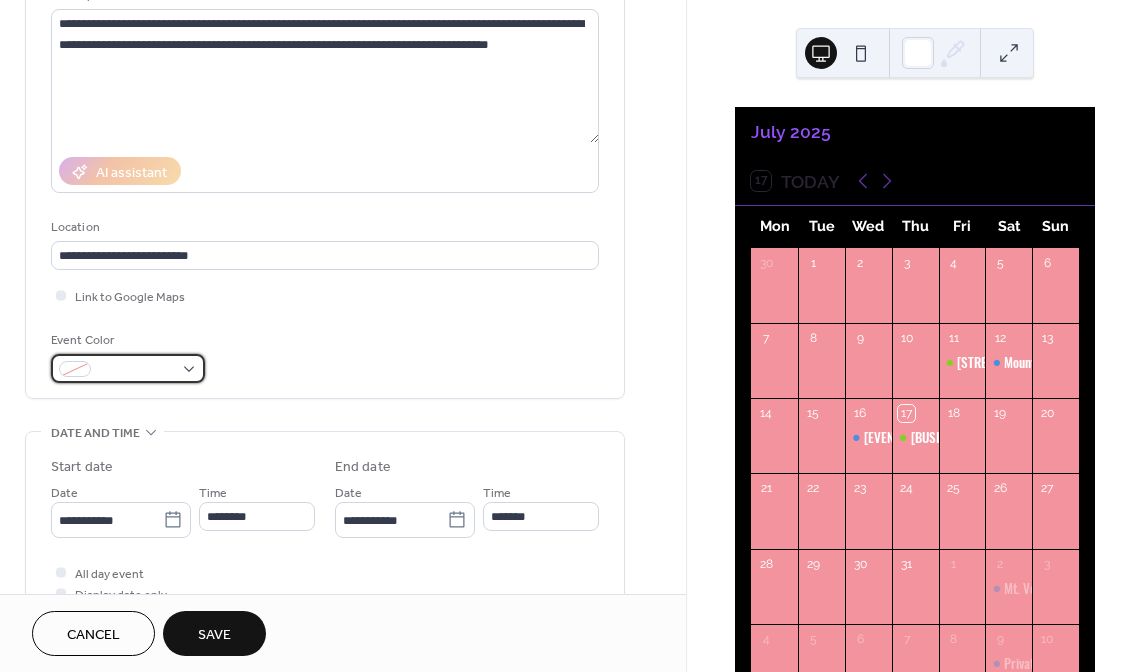 click at bounding box center [75, 369] 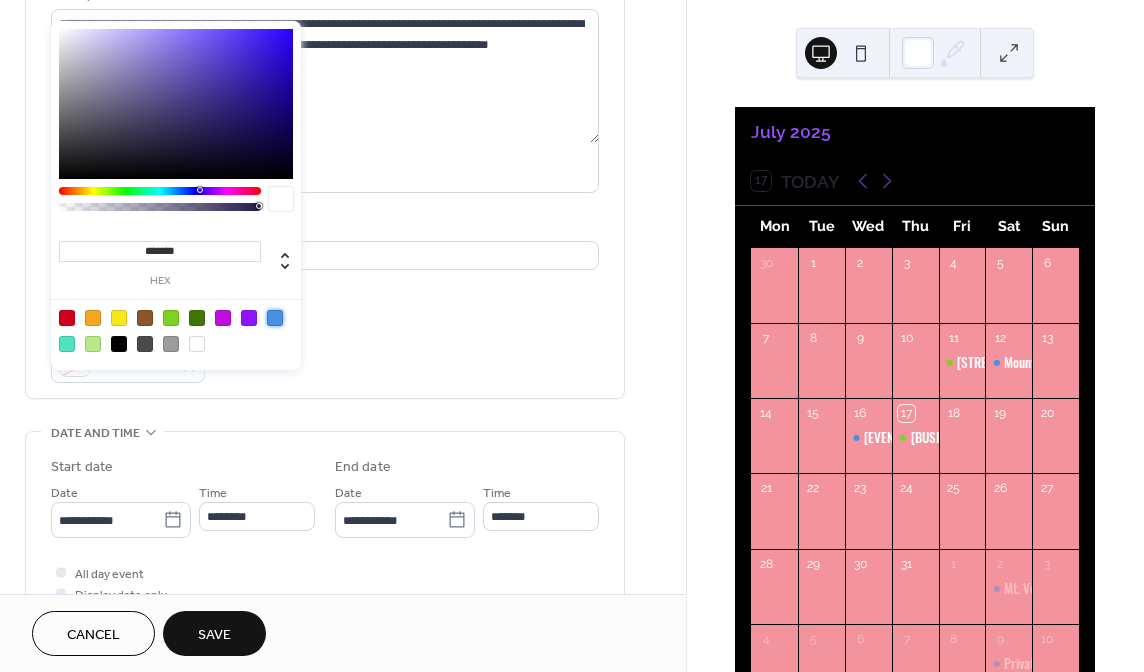 click at bounding box center [275, 318] 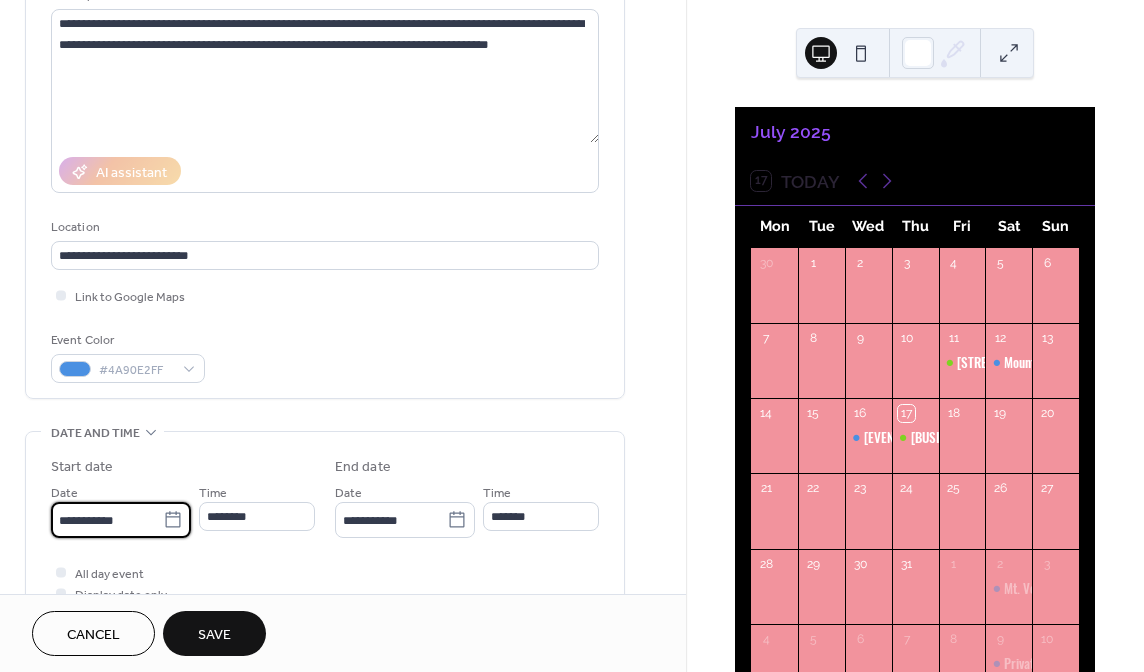 click on "**********" at bounding box center [107, 520] 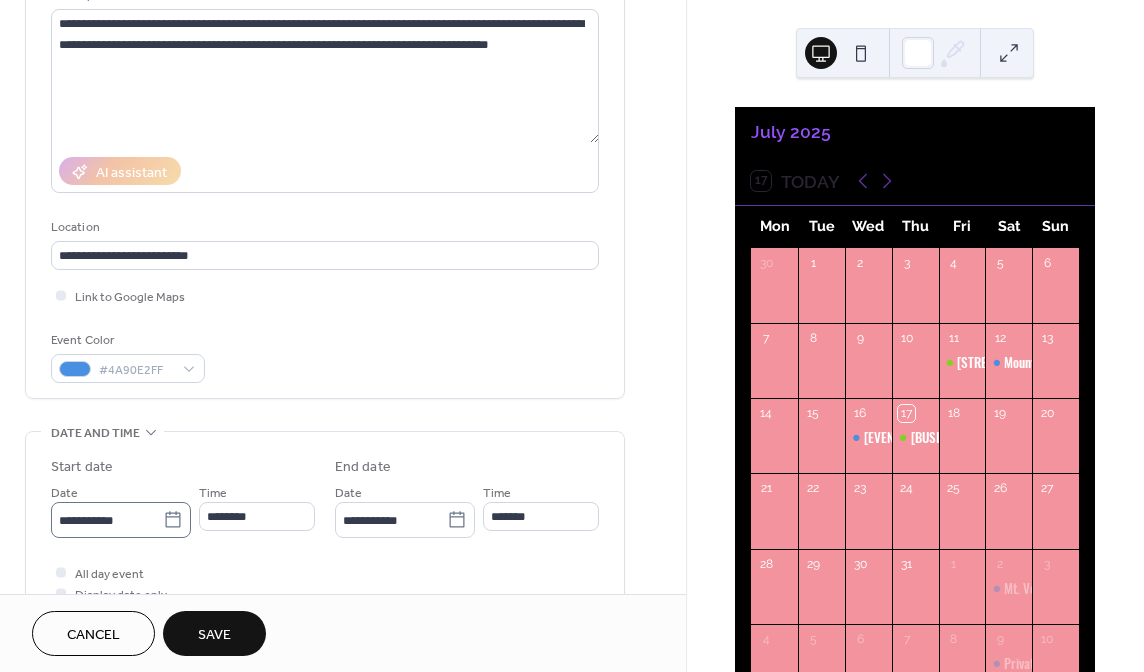 click 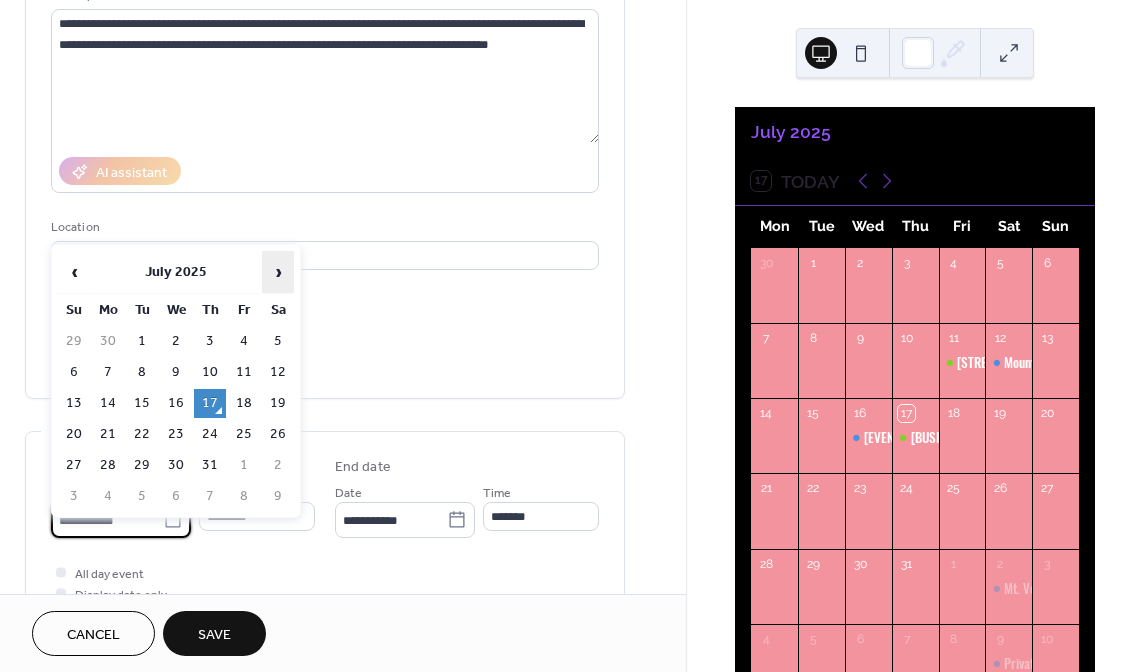 click on "›" at bounding box center (278, 272) 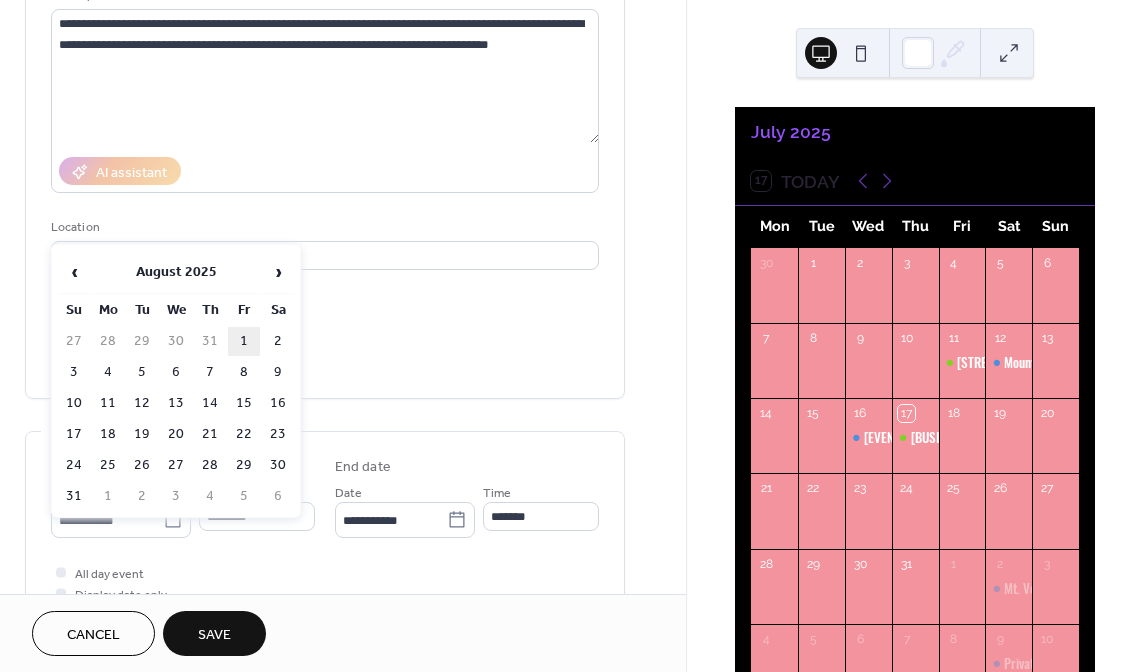 click on "1" at bounding box center [244, 341] 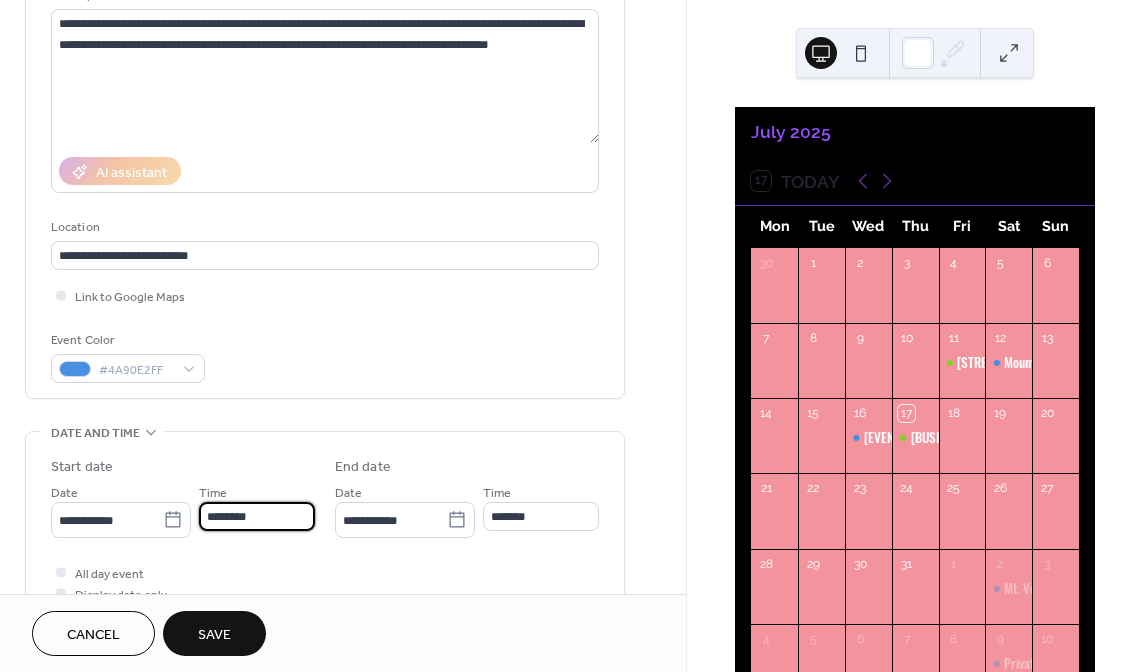 click on "********" at bounding box center (257, 516) 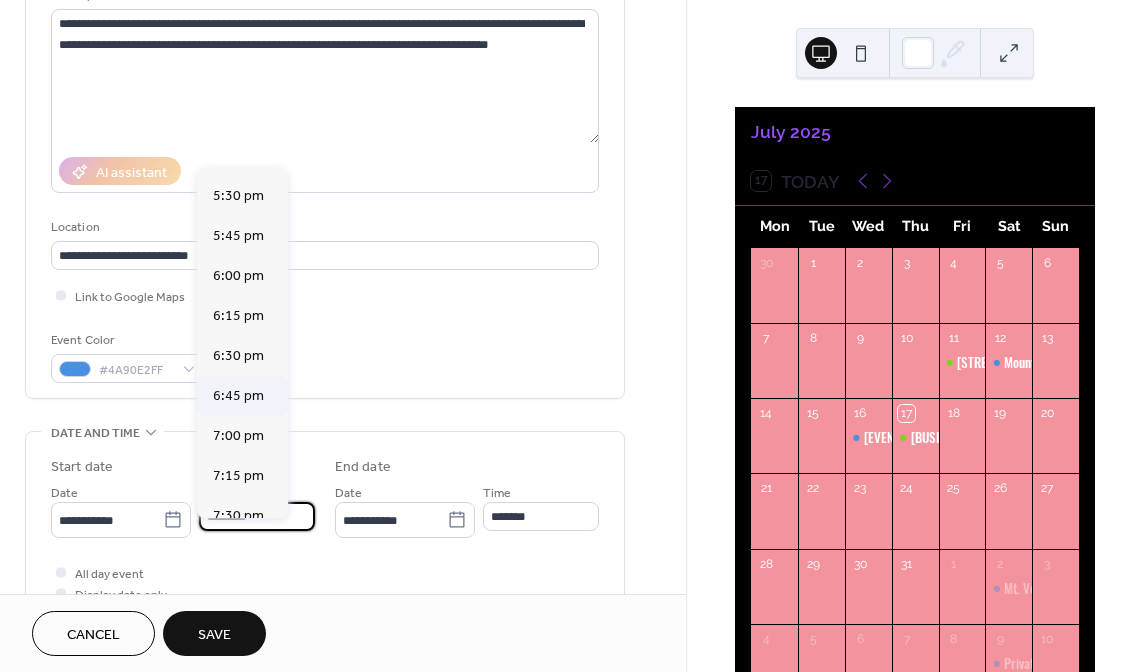 scroll, scrollTop: 2801, scrollLeft: 0, axis: vertical 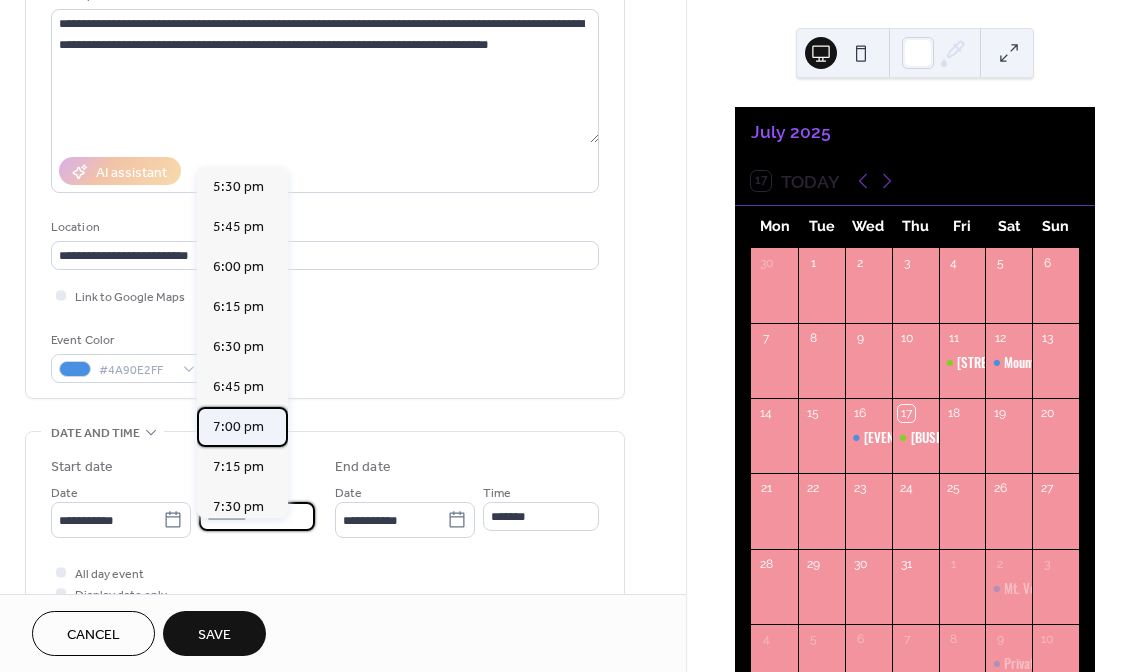 click on "7:00 pm" at bounding box center (238, 427) 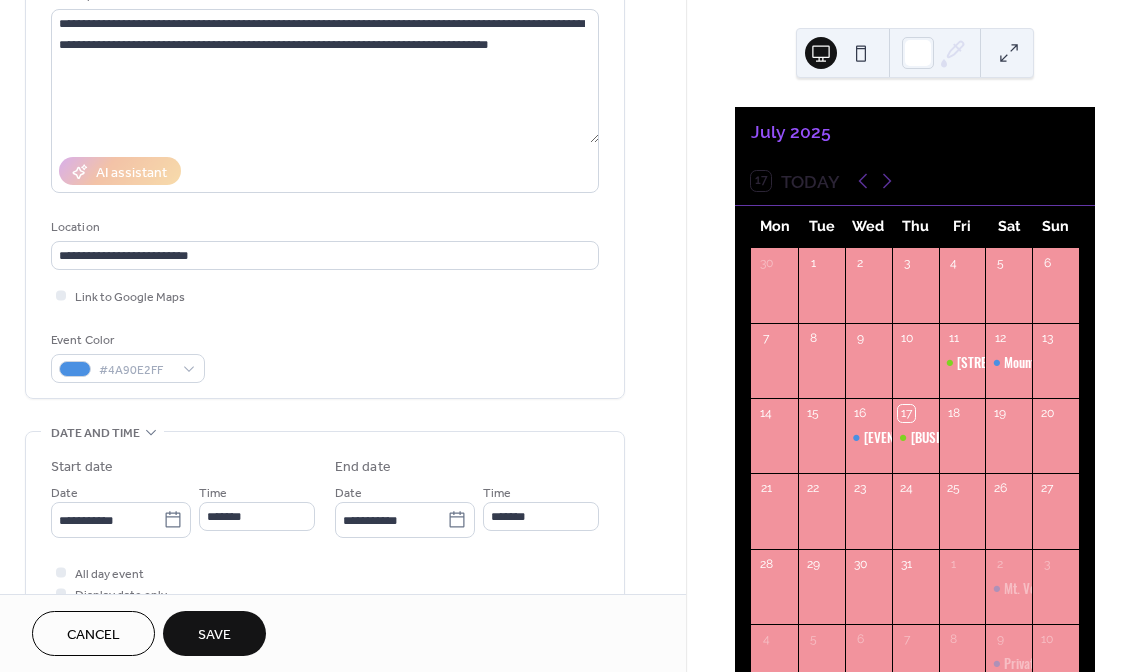 type on "*******" 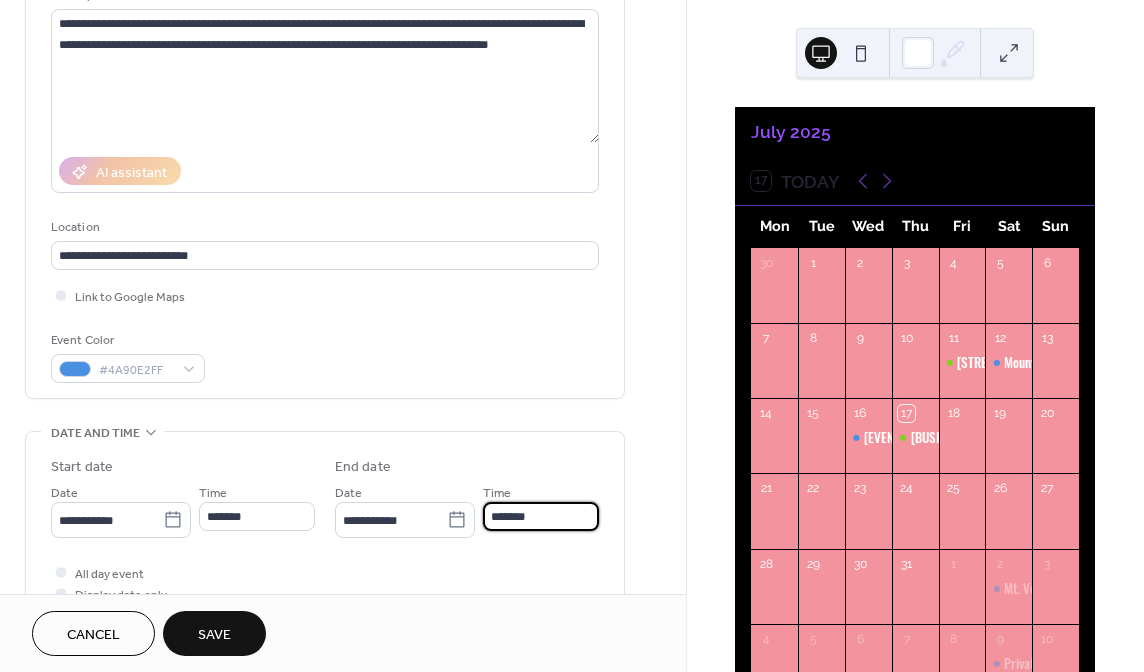 click on "*******" at bounding box center [541, 516] 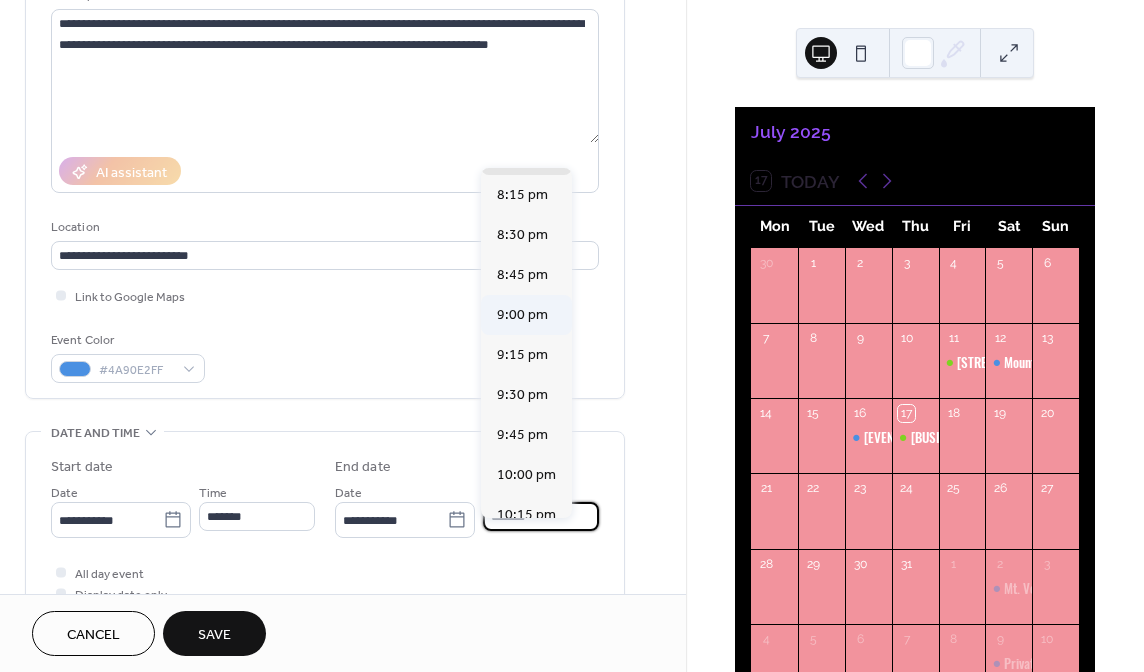 scroll, scrollTop: 160, scrollLeft: 0, axis: vertical 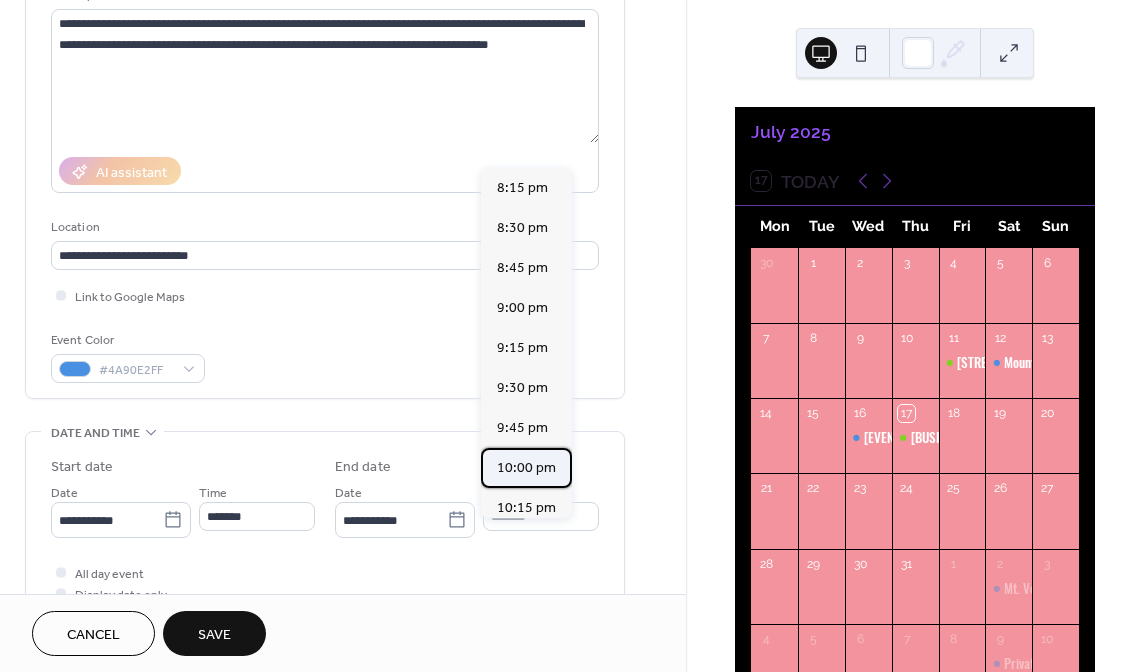 click on "10:00 pm" at bounding box center (526, 468) 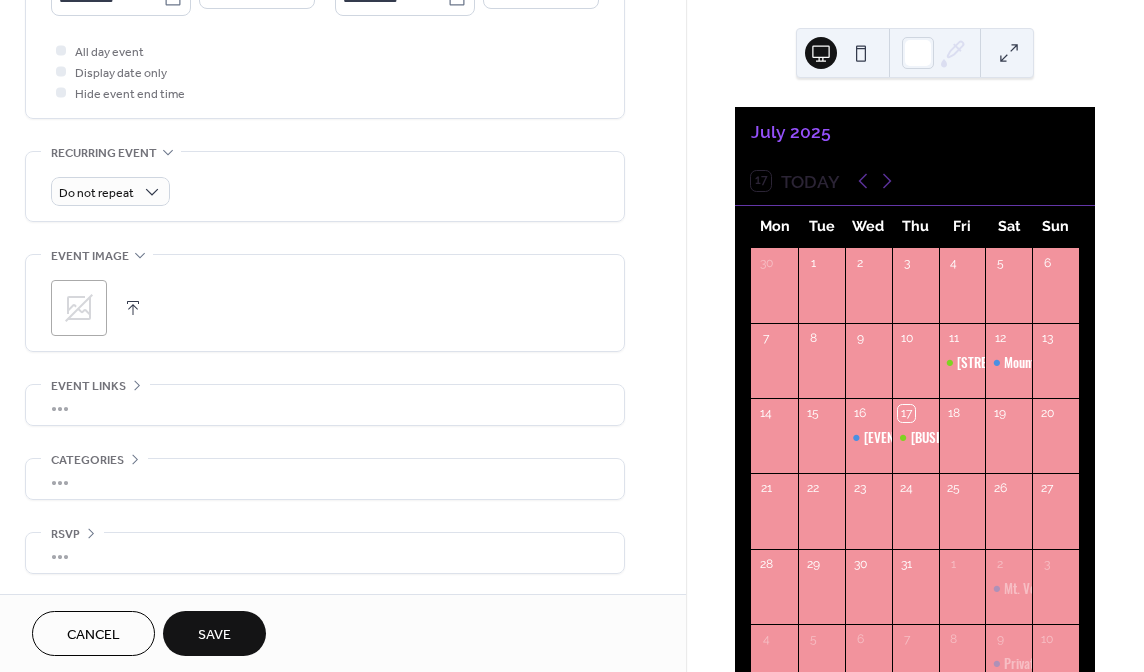 scroll, scrollTop: 760, scrollLeft: 0, axis: vertical 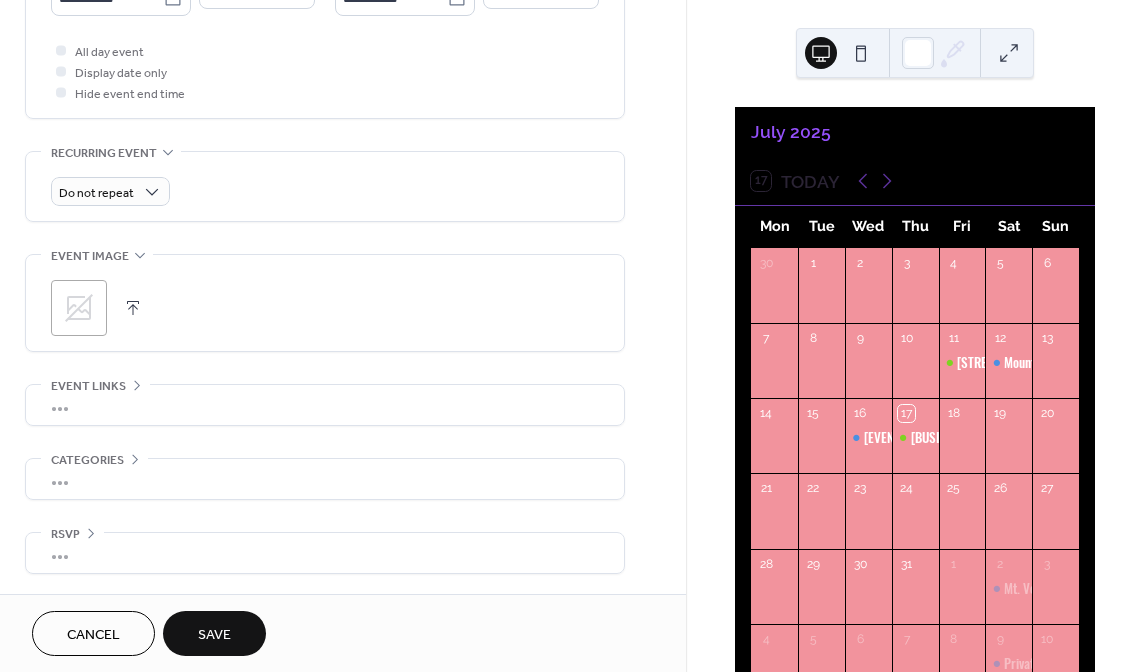 click on "•••" at bounding box center [325, 405] 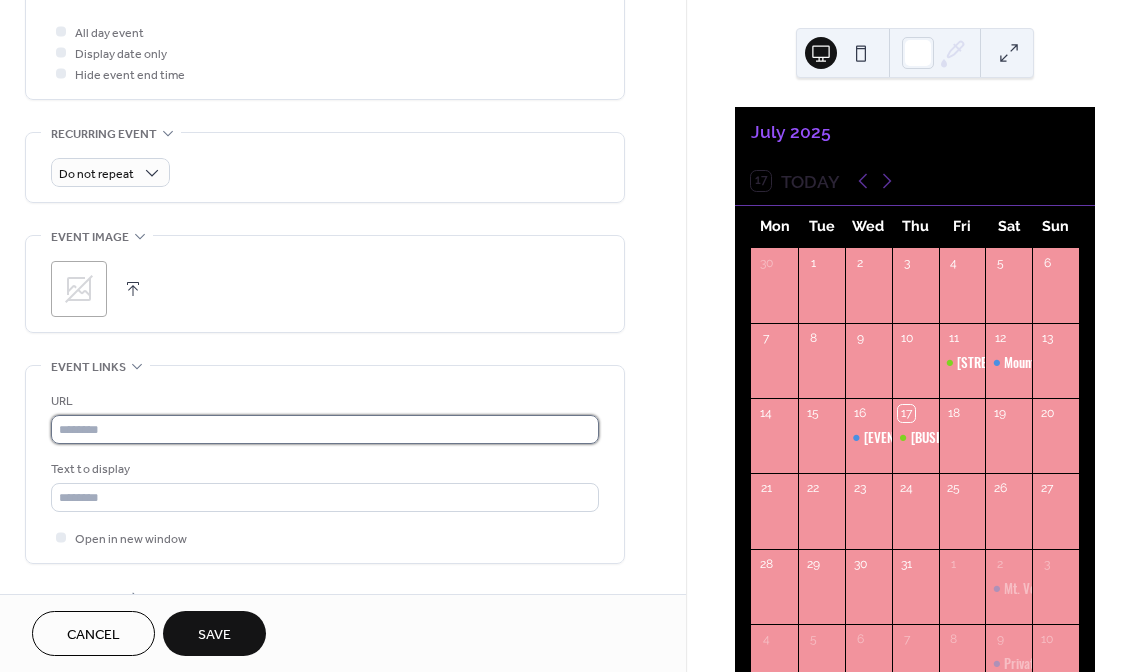 click at bounding box center [325, 429] 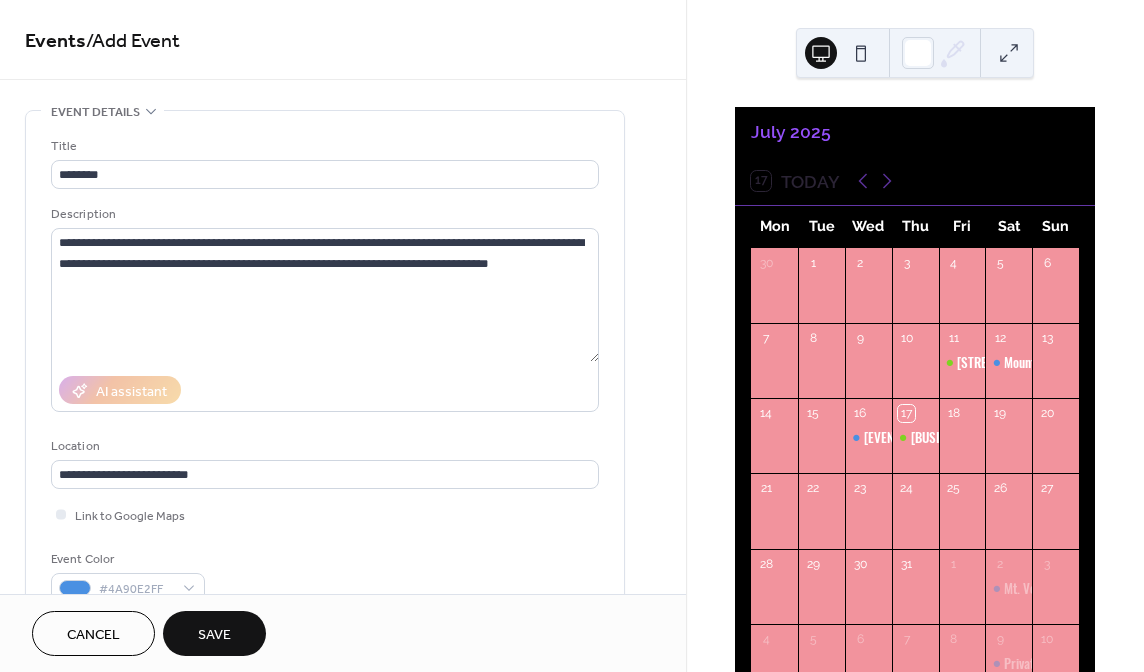 scroll, scrollTop: 0, scrollLeft: 0, axis: both 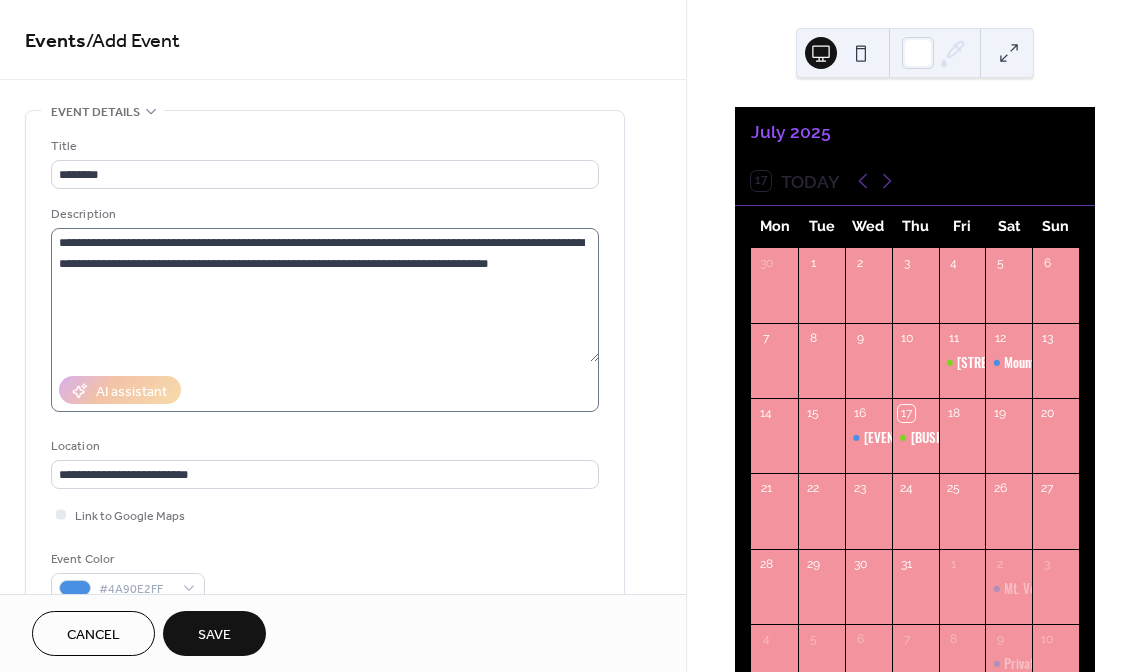 type on "**********" 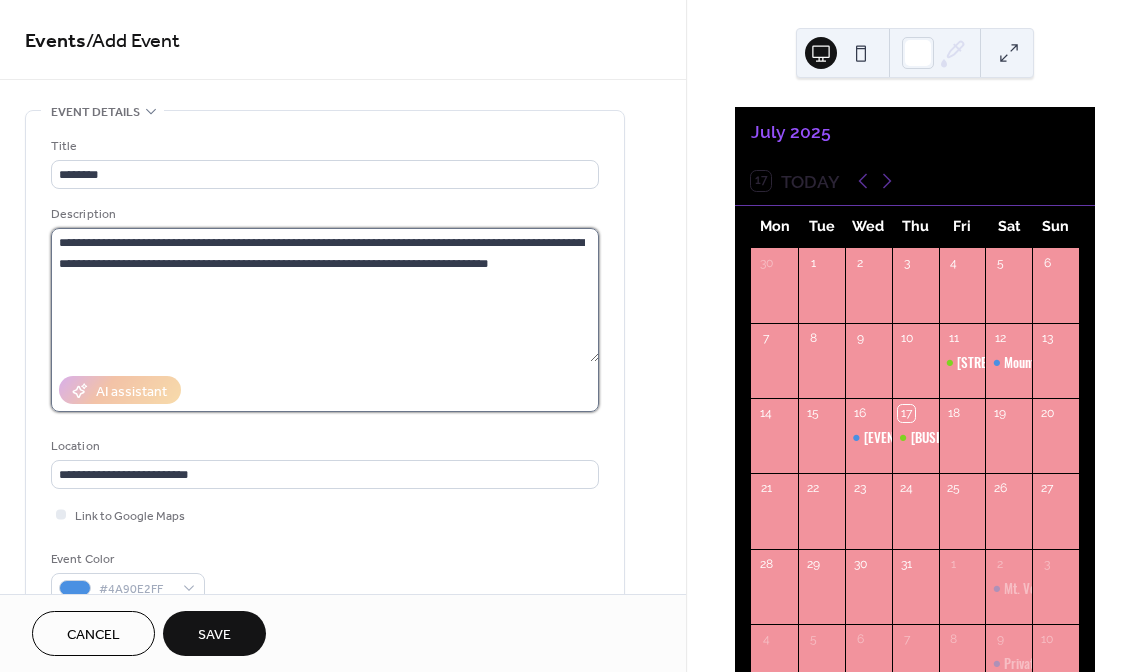 click on "**********" at bounding box center [325, 295] 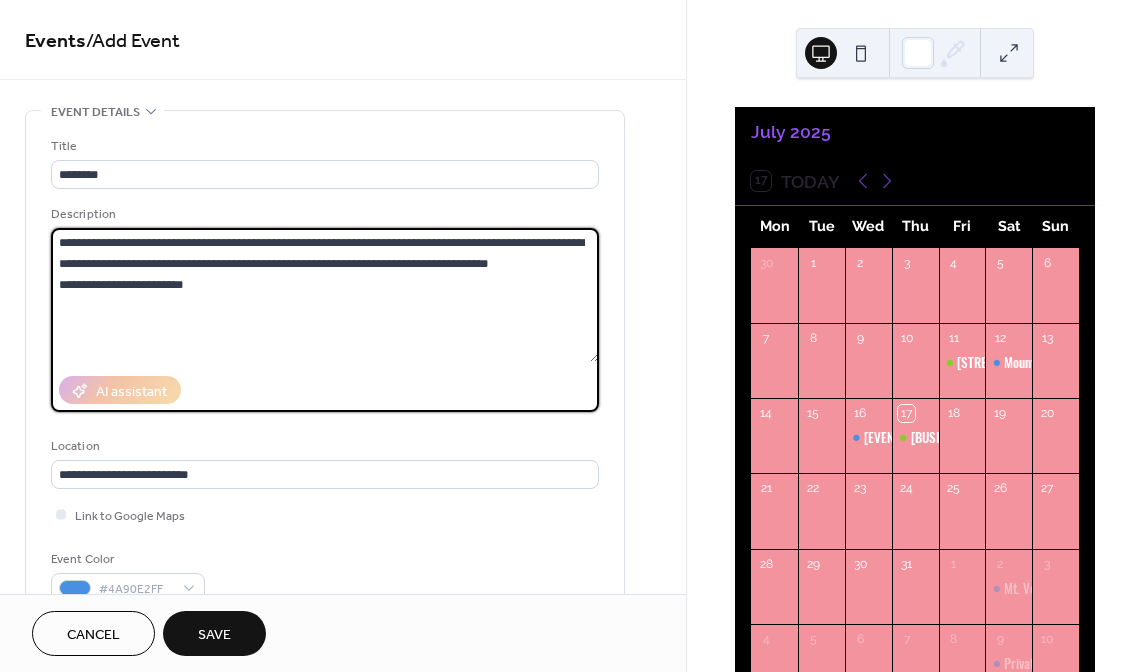 type on "**********" 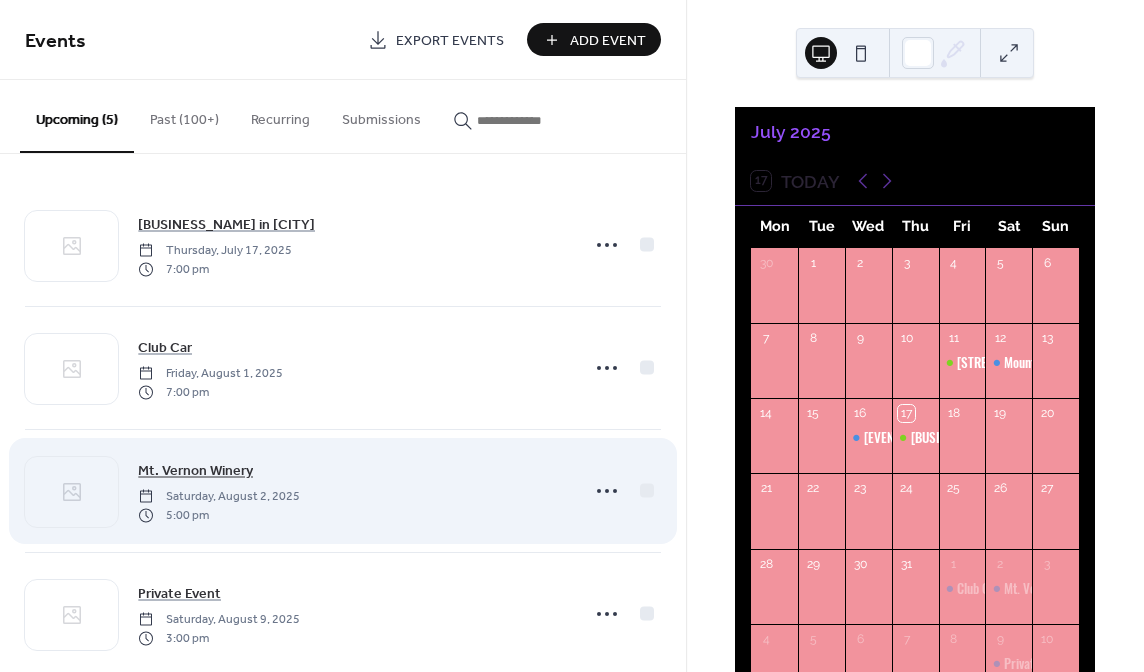 click on "Mt. Vernon Winery" at bounding box center (195, 471) 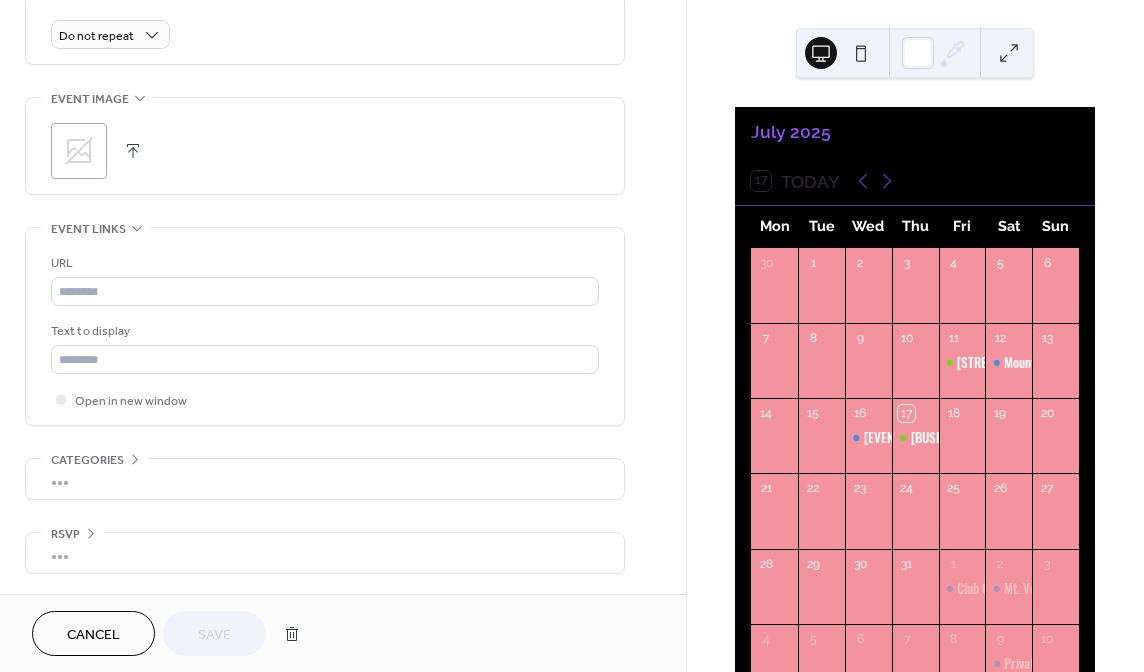 scroll, scrollTop: 910, scrollLeft: 0, axis: vertical 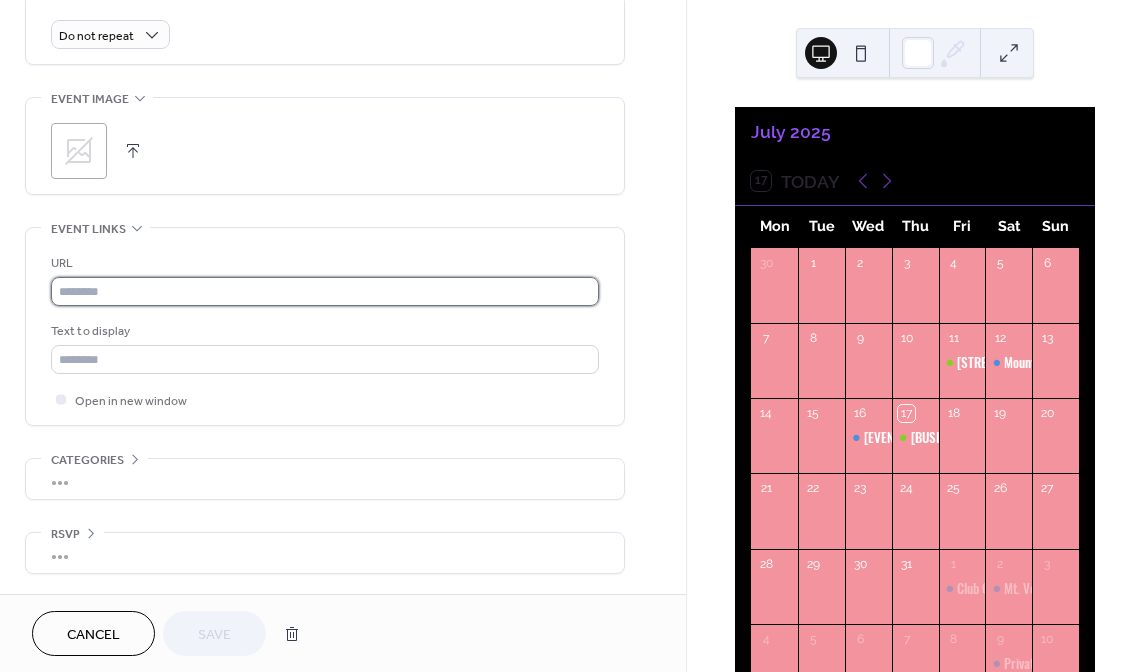 click at bounding box center [325, 291] 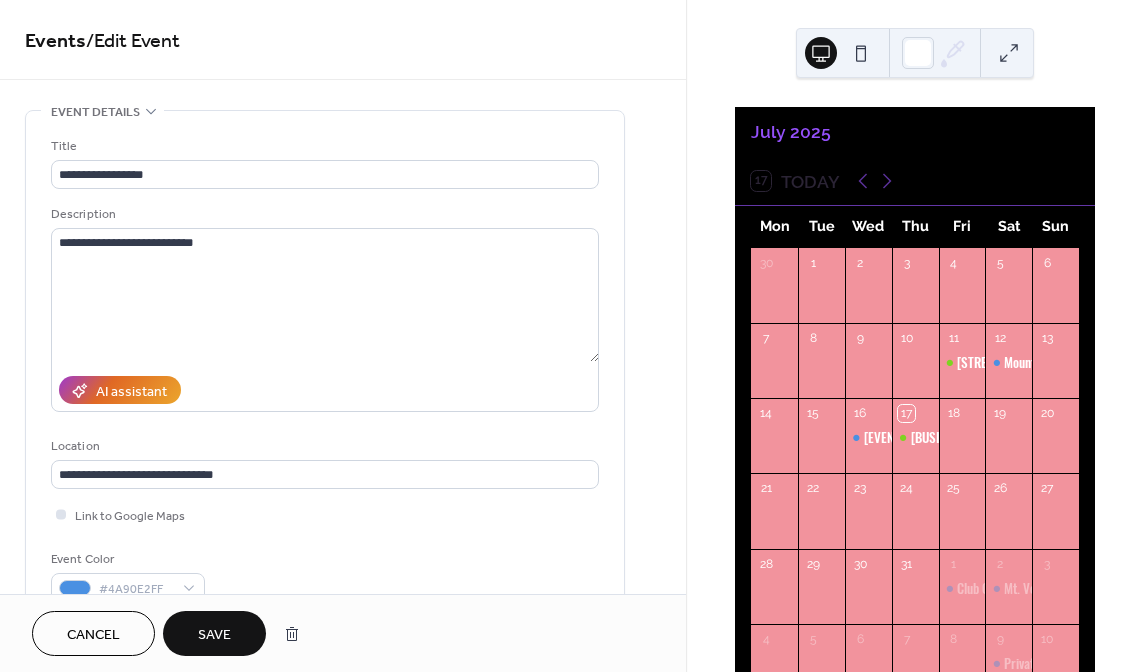 scroll, scrollTop: 0, scrollLeft: 0, axis: both 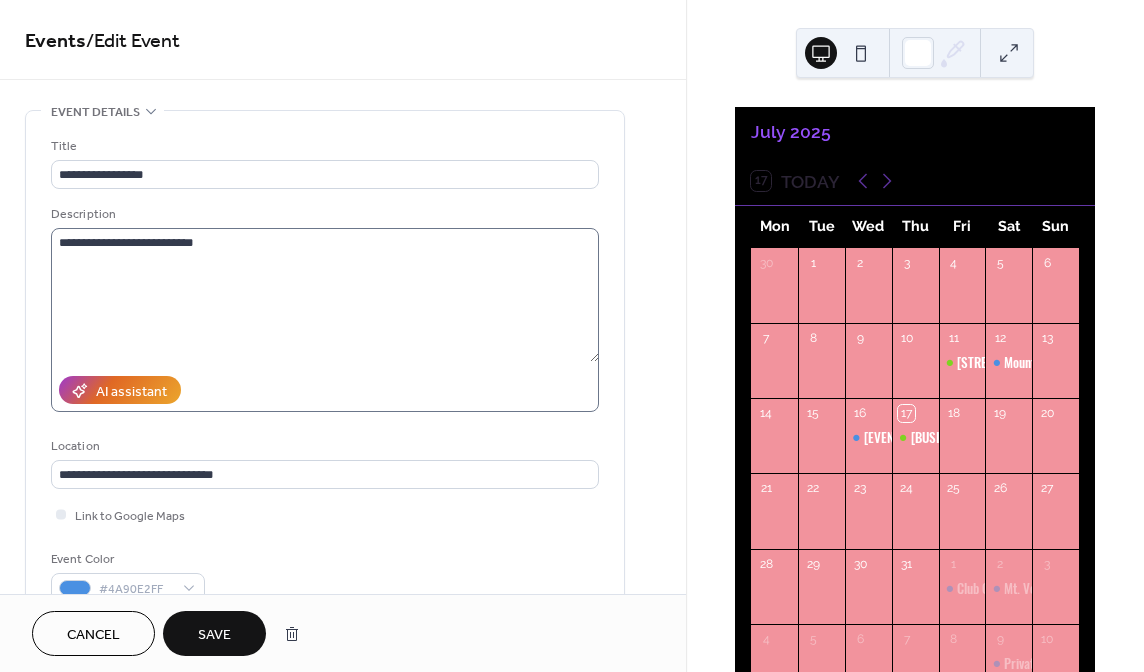 type on "**********" 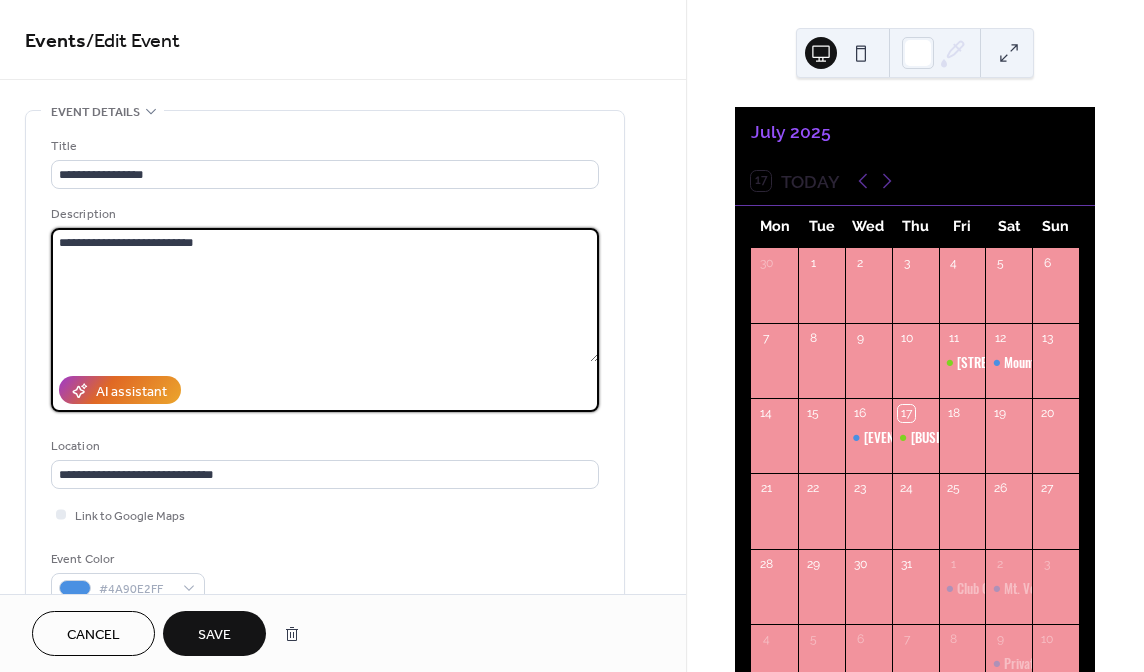 click on "**********" at bounding box center [325, 295] 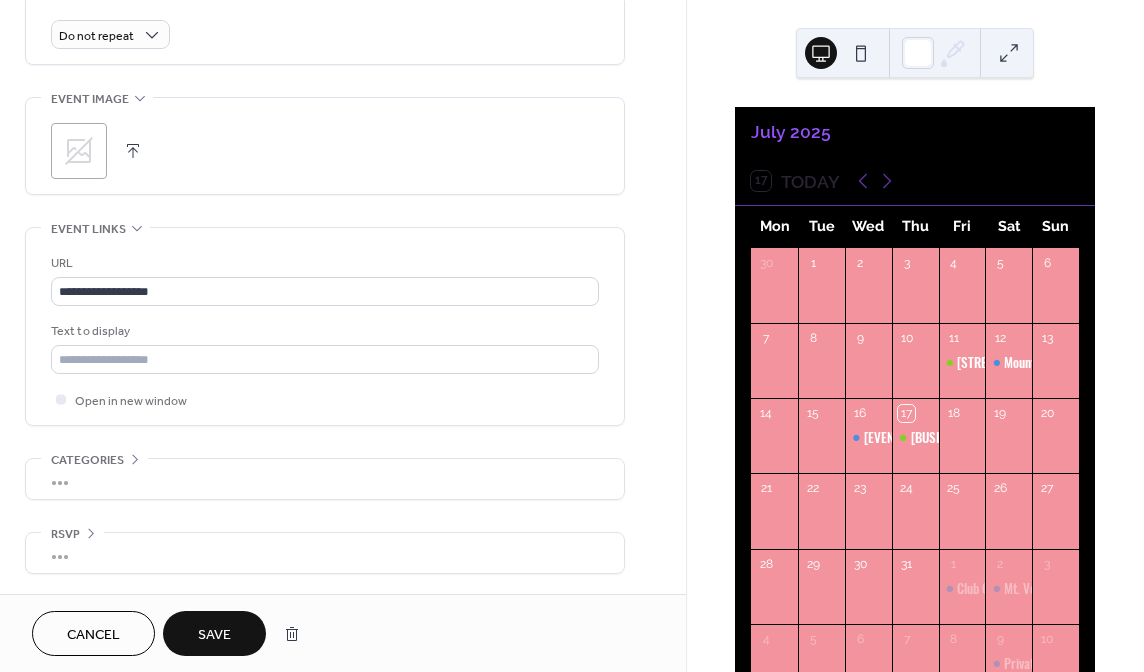 scroll, scrollTop: 906, scrollLeft: 0, axis: vertical 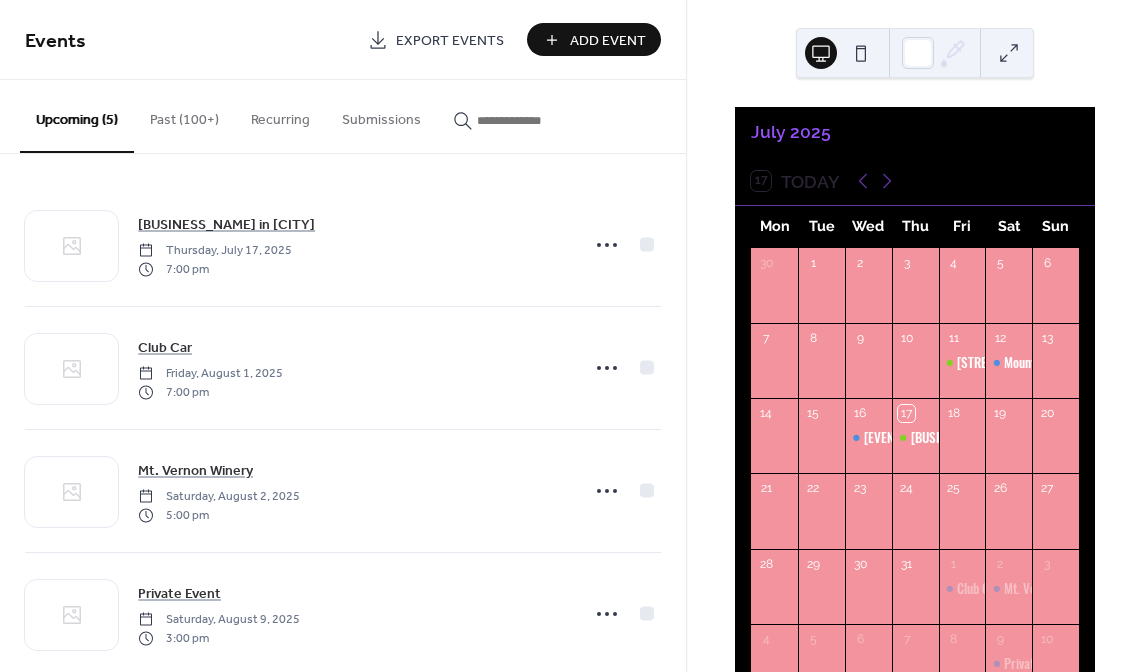 click on "Add Event" at bounding box center [608, 41] 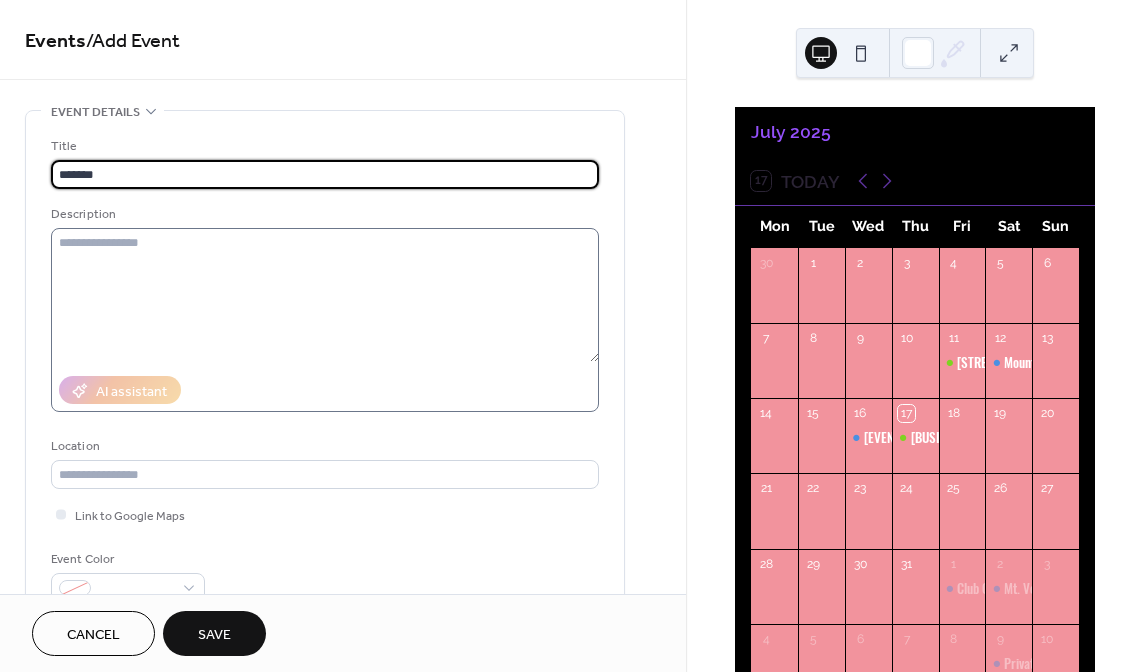 type on "*******" 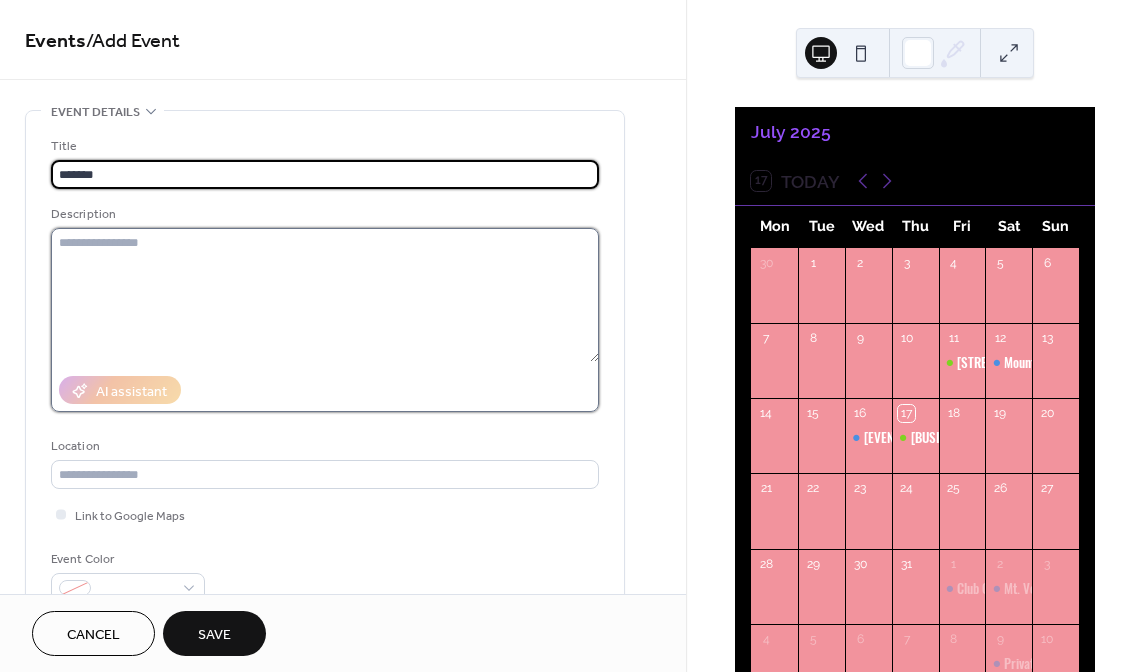 click at bounding box center (325, 295) 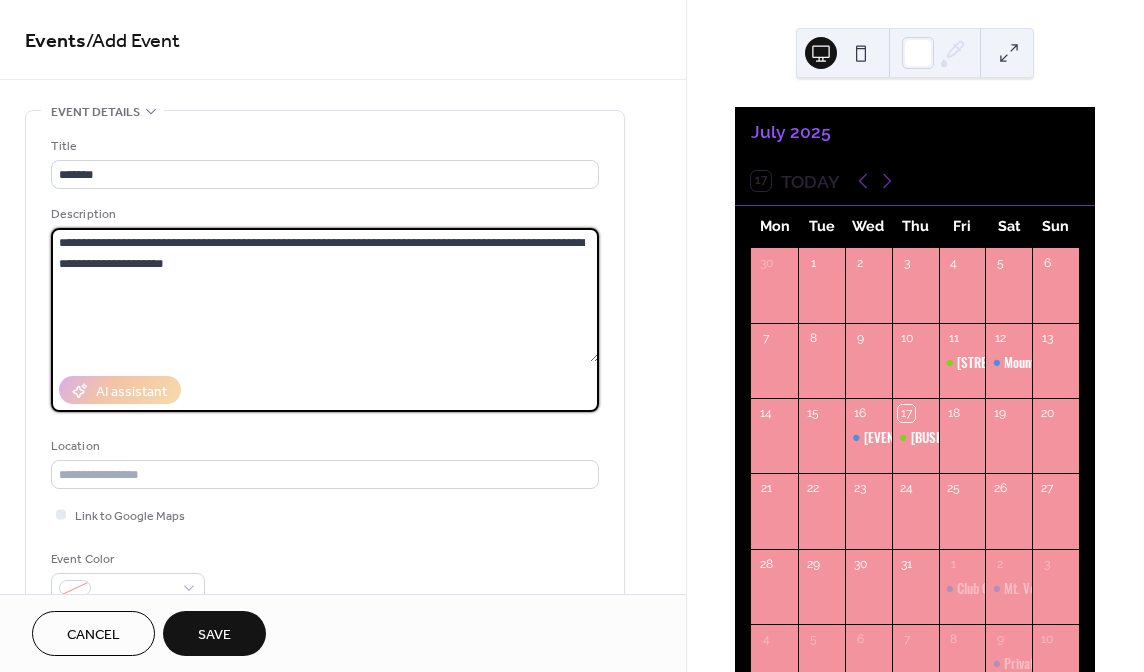 click on "**********" at bounding box center [325, 295] 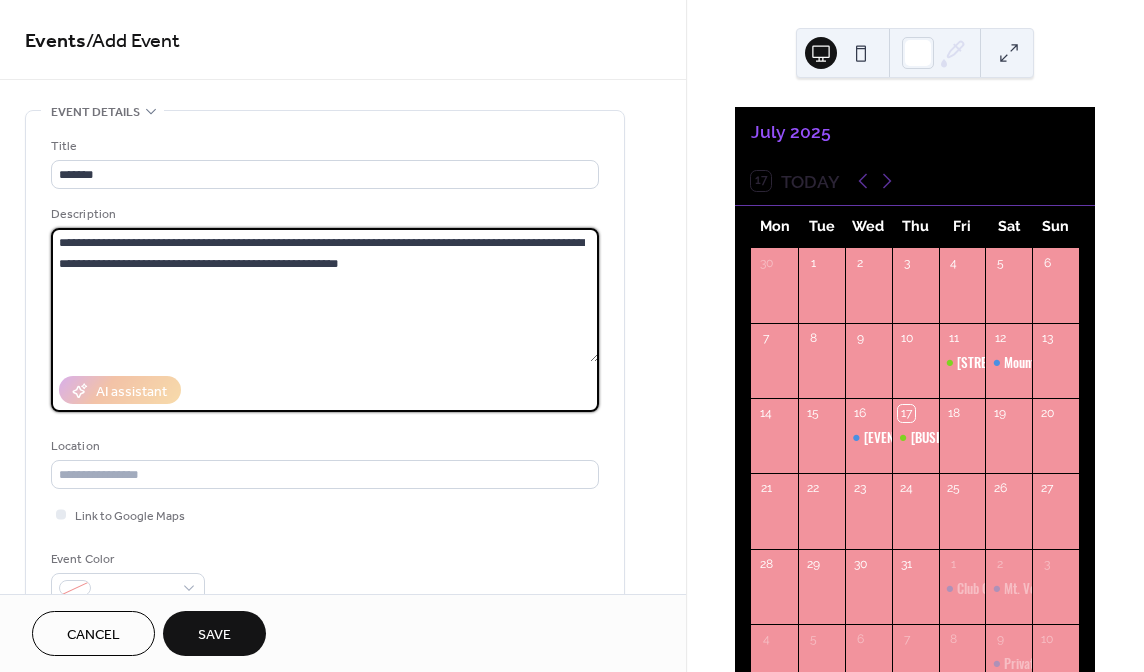 click on "**********" at bounding box center [325, 295] 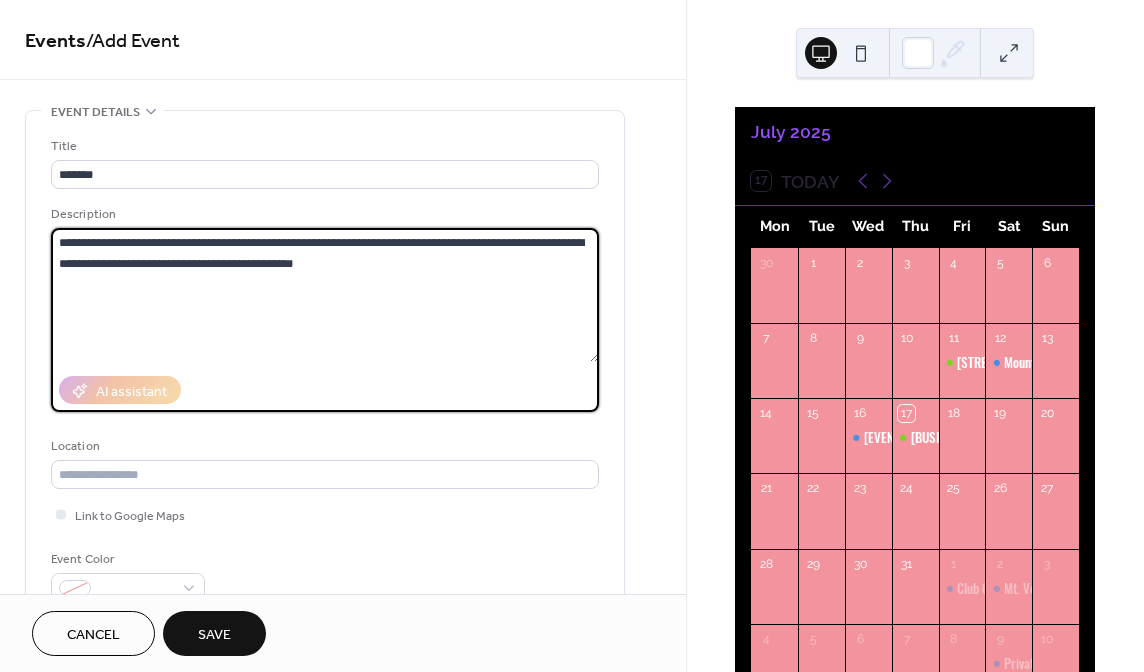 click on "**********" at bounding box center (325, 295) 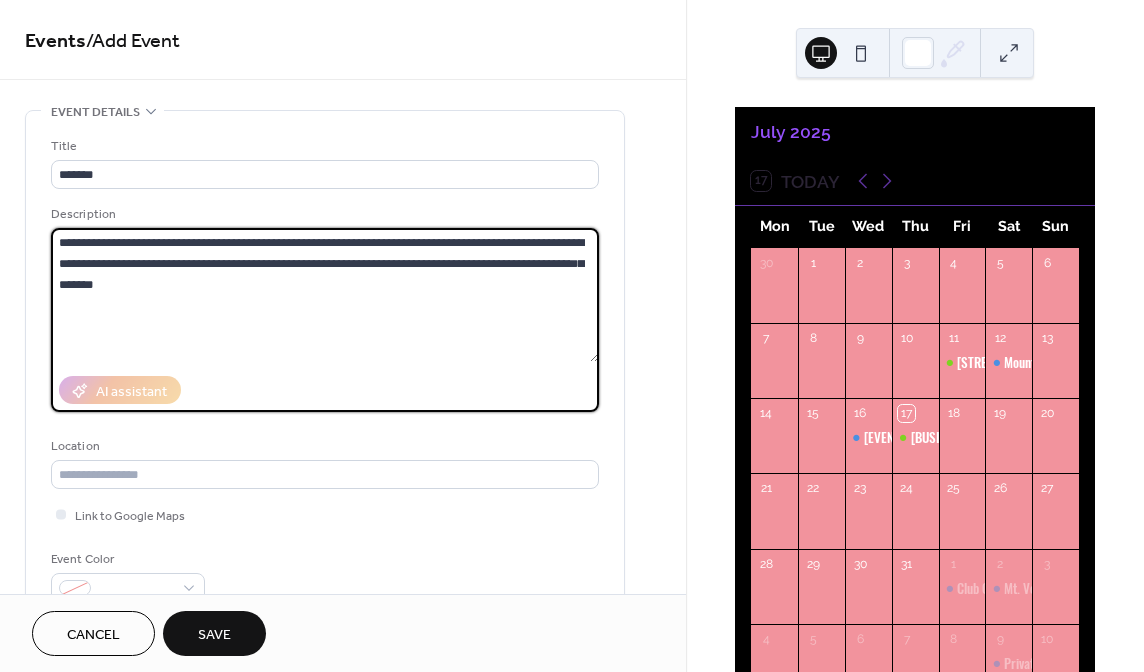 click on "**********" at bounding box center [325, 295] 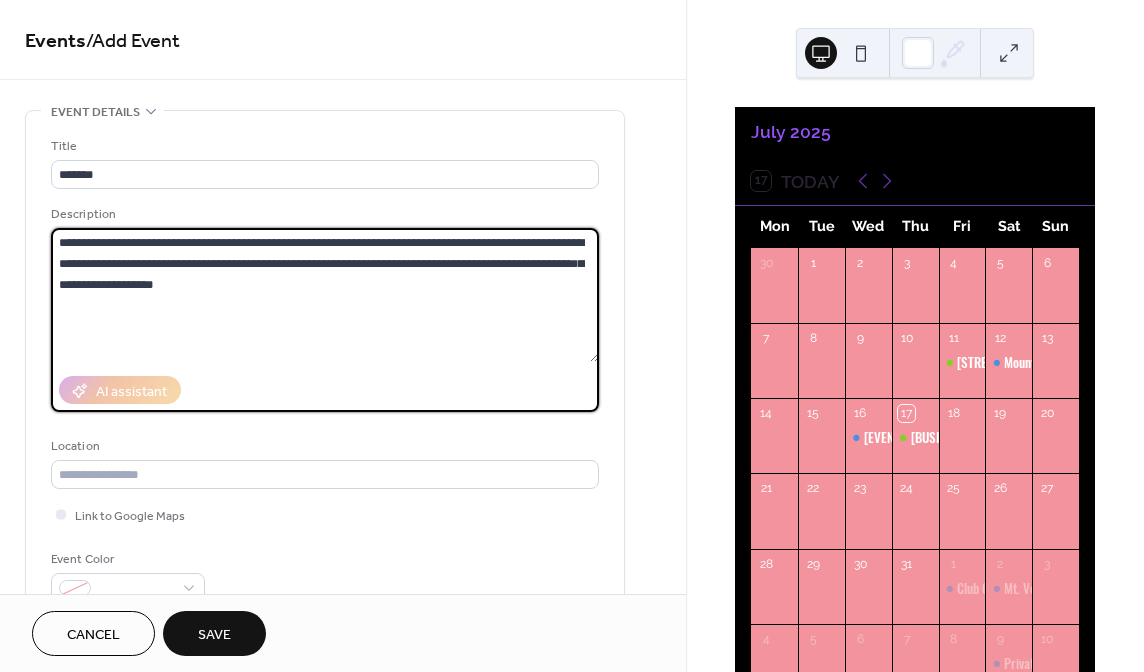 click on "**********" at bounding box center [325, 295] 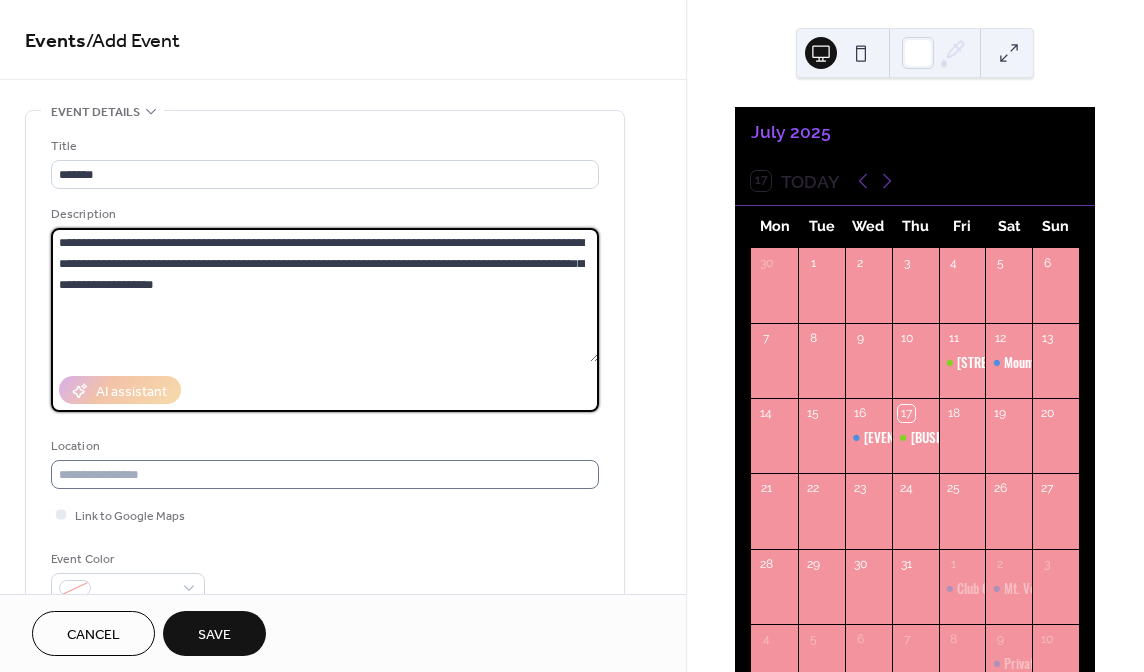 type on "**********" 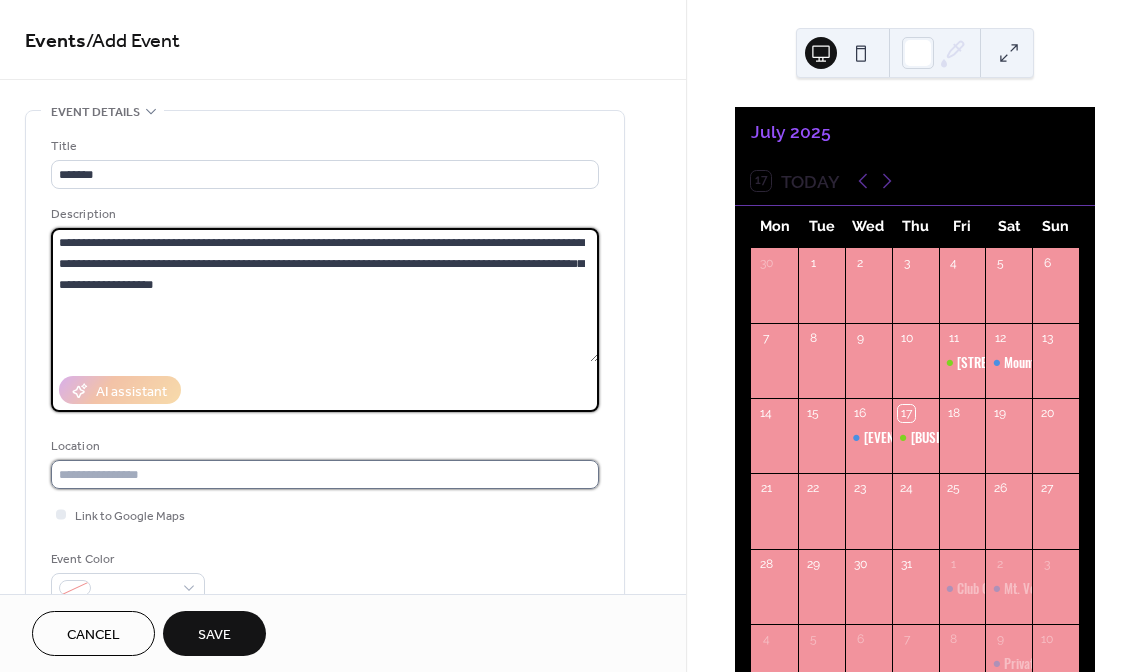 click at bounding box center [325, 474] 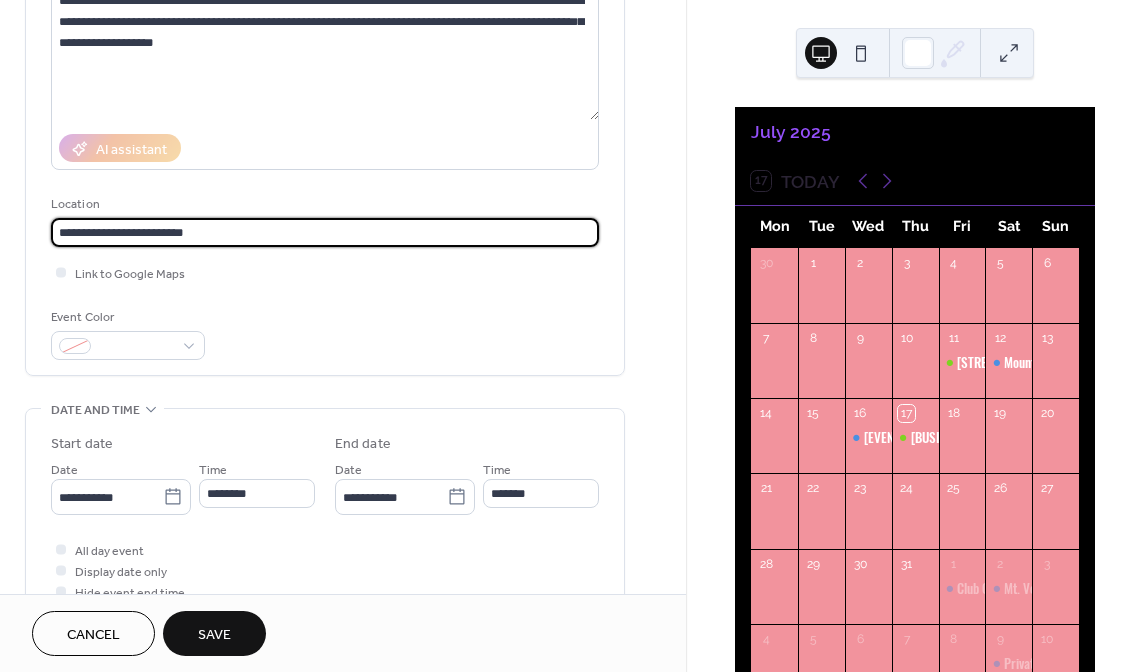 scroll, scrollTop: 244, scrollLeft: 0, axis: vertical 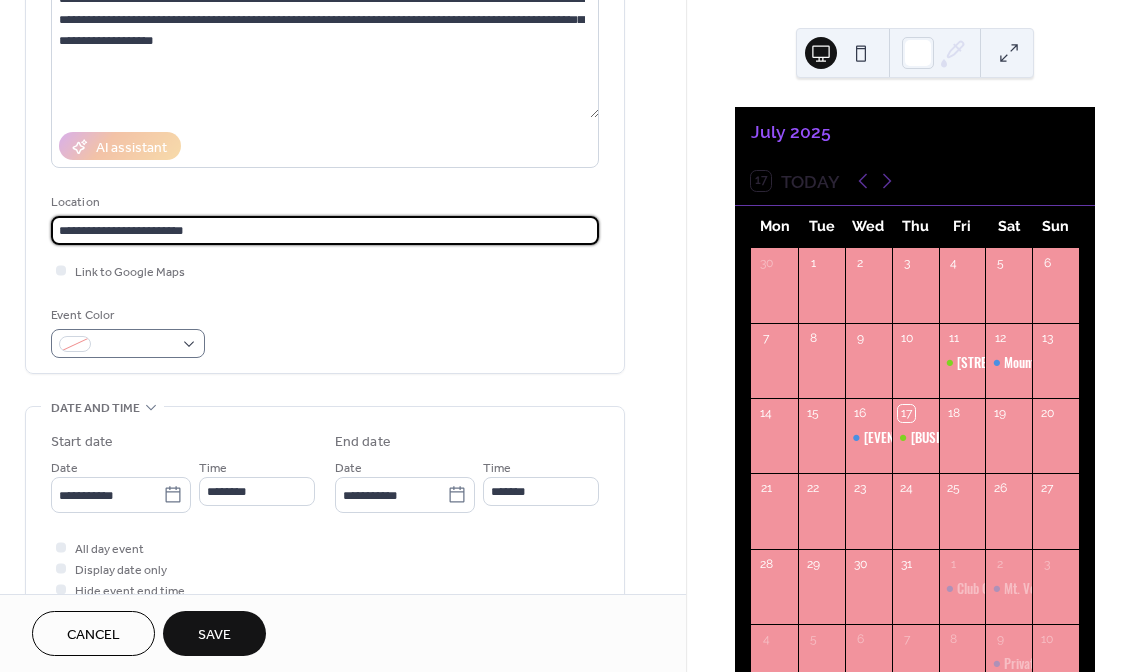 type on "**********" 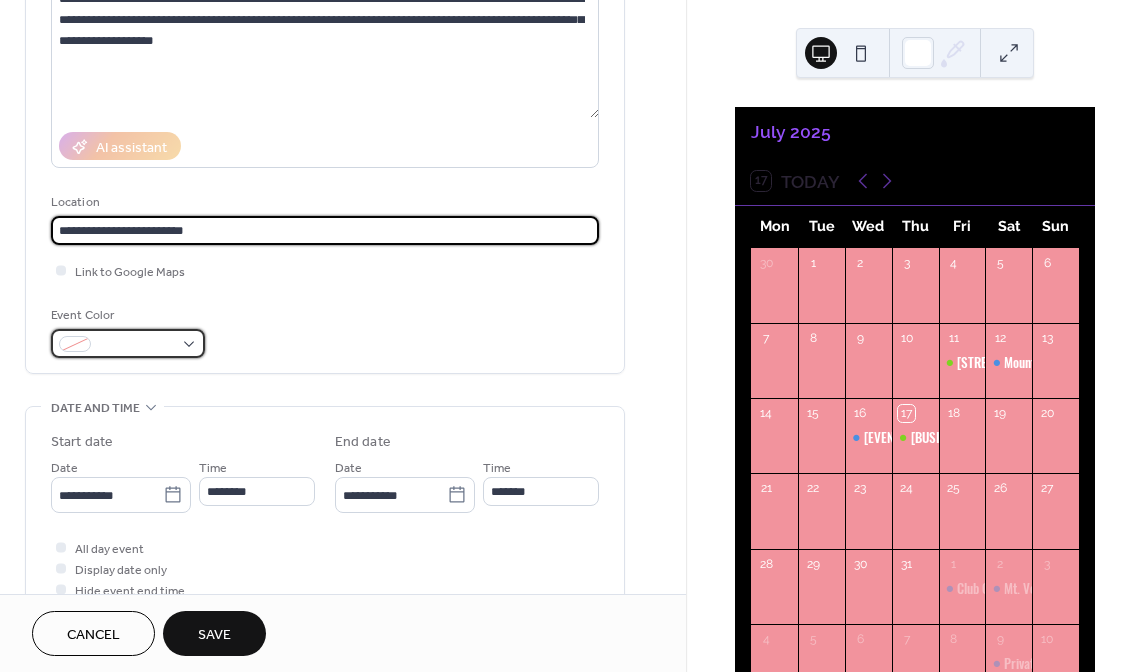 click at bounding box center (128, 343) 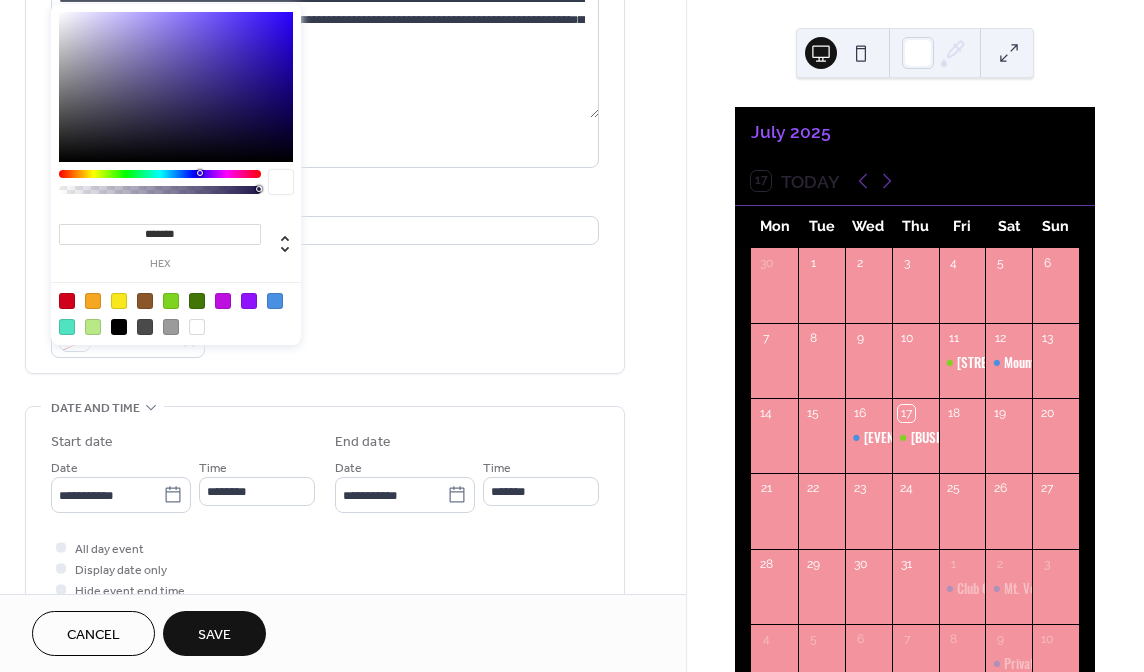 click at bounding box center (275, 301) 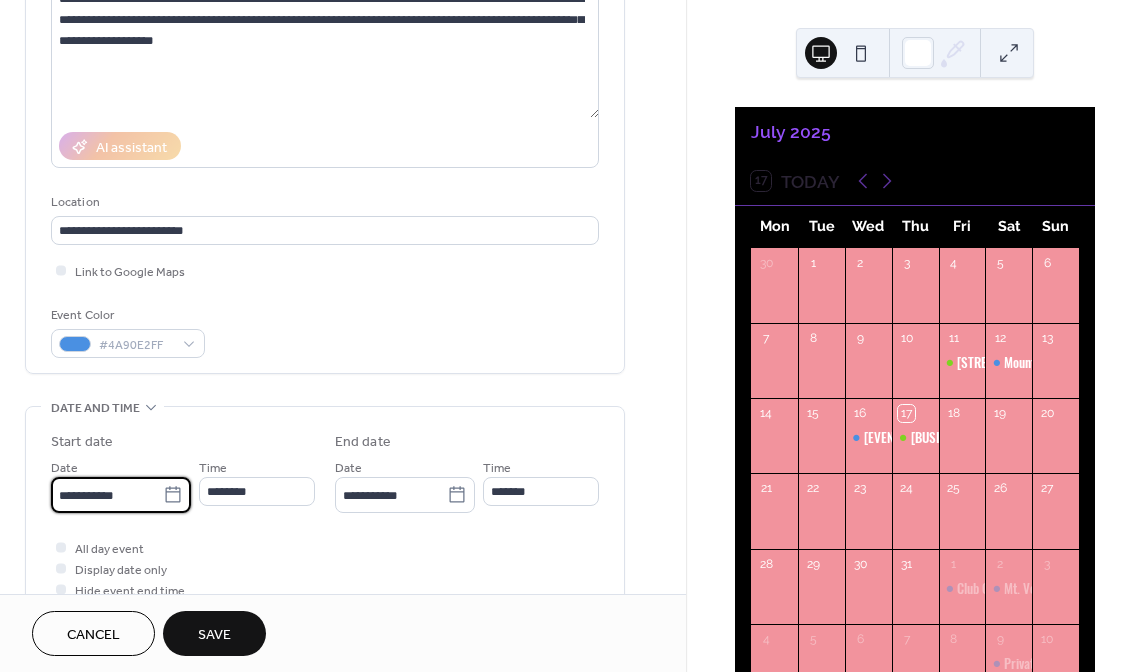 click on "**********" at bounding box center [107, 495] 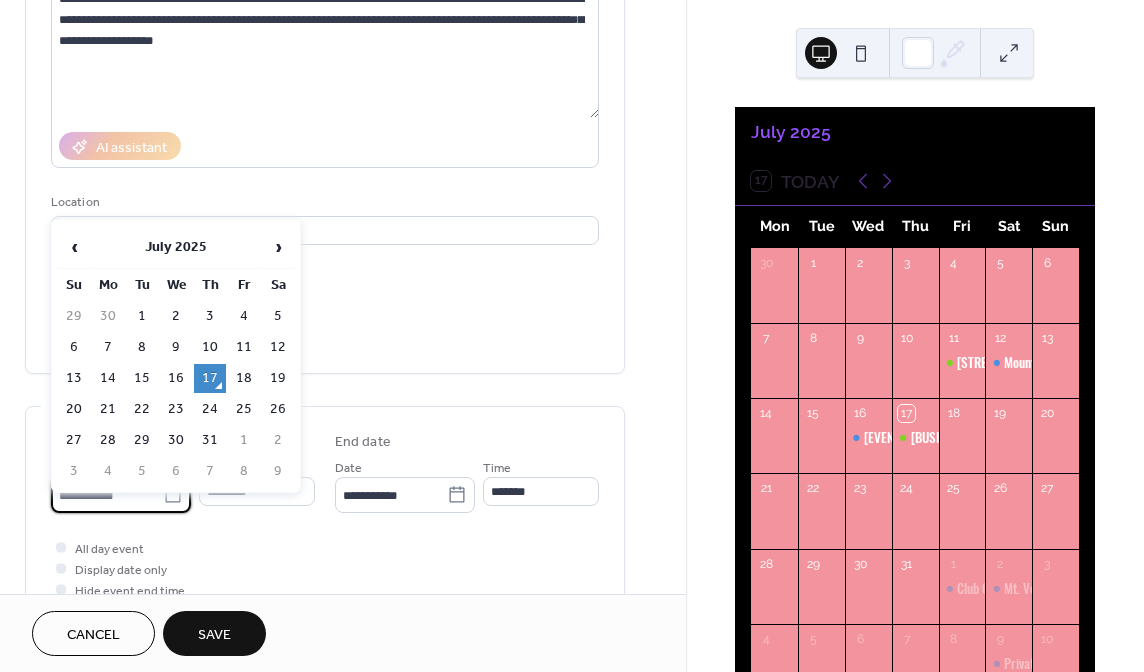 click 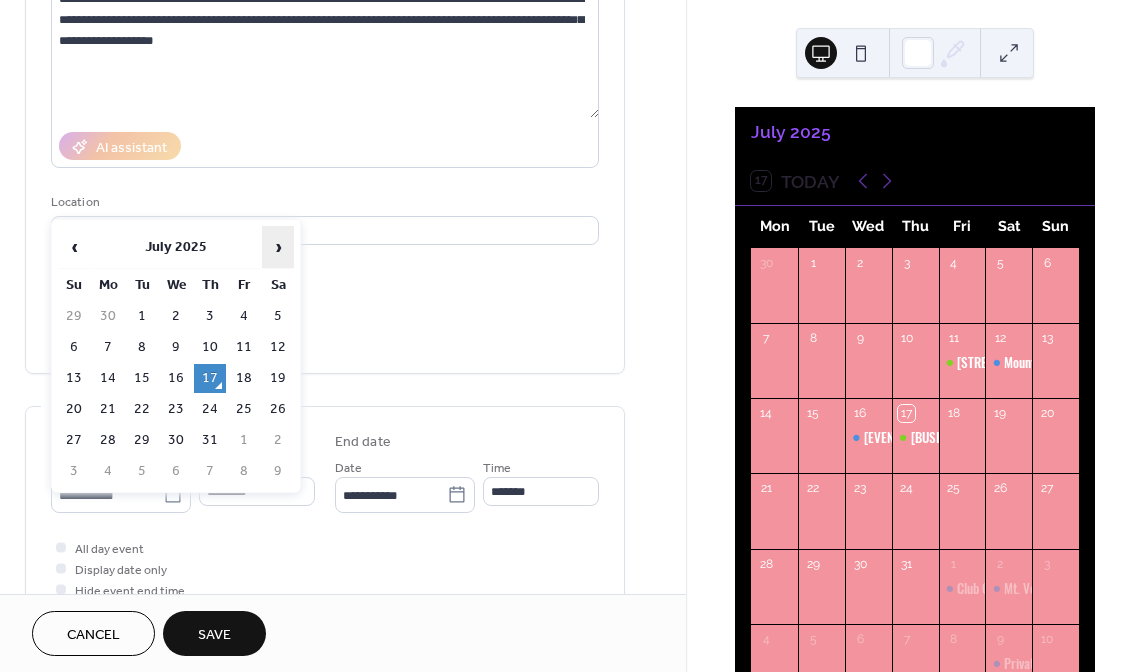 click on "›" at bounding box center [278, 247] 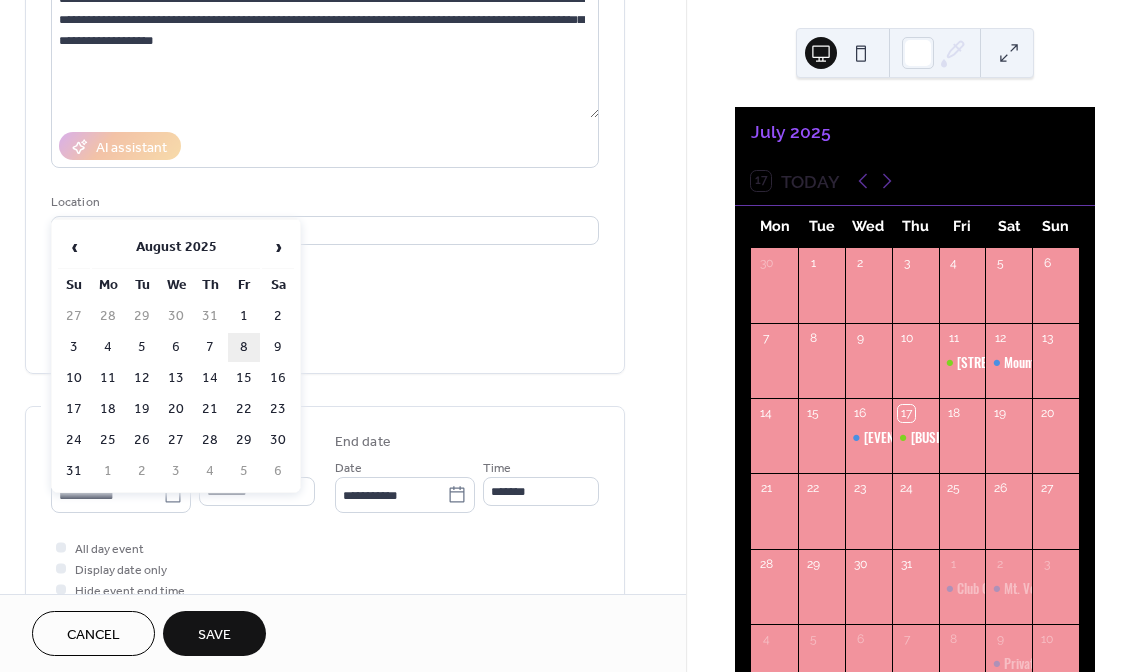 click on "8" at bounding box center [244, 347] 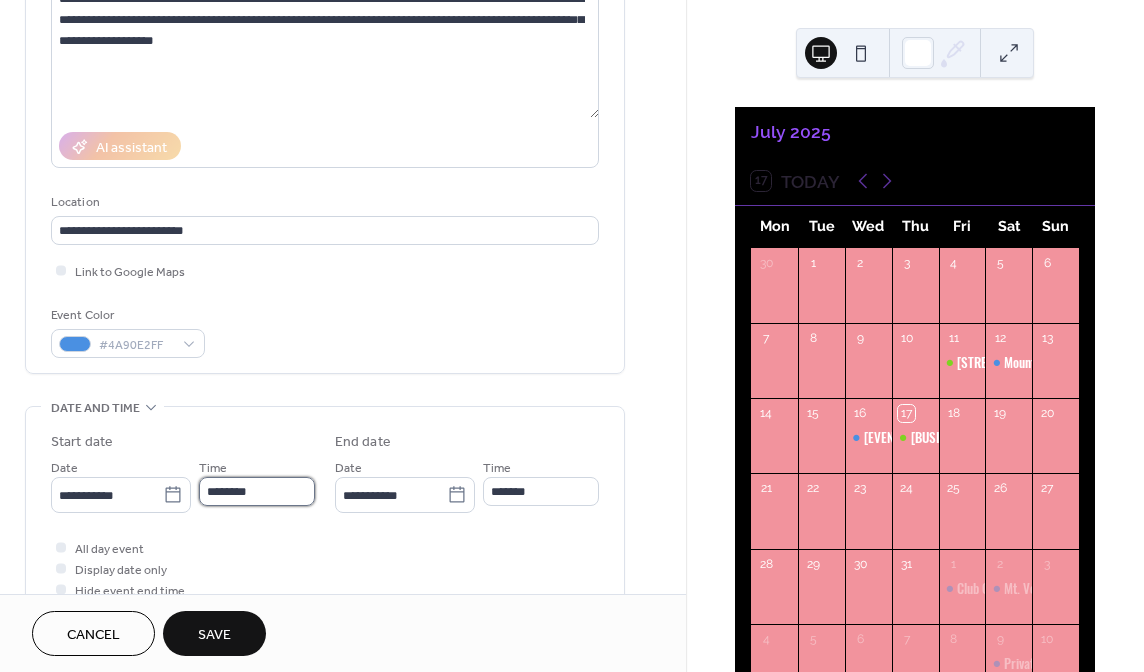 click on "********" at bounding box center (257, 491) 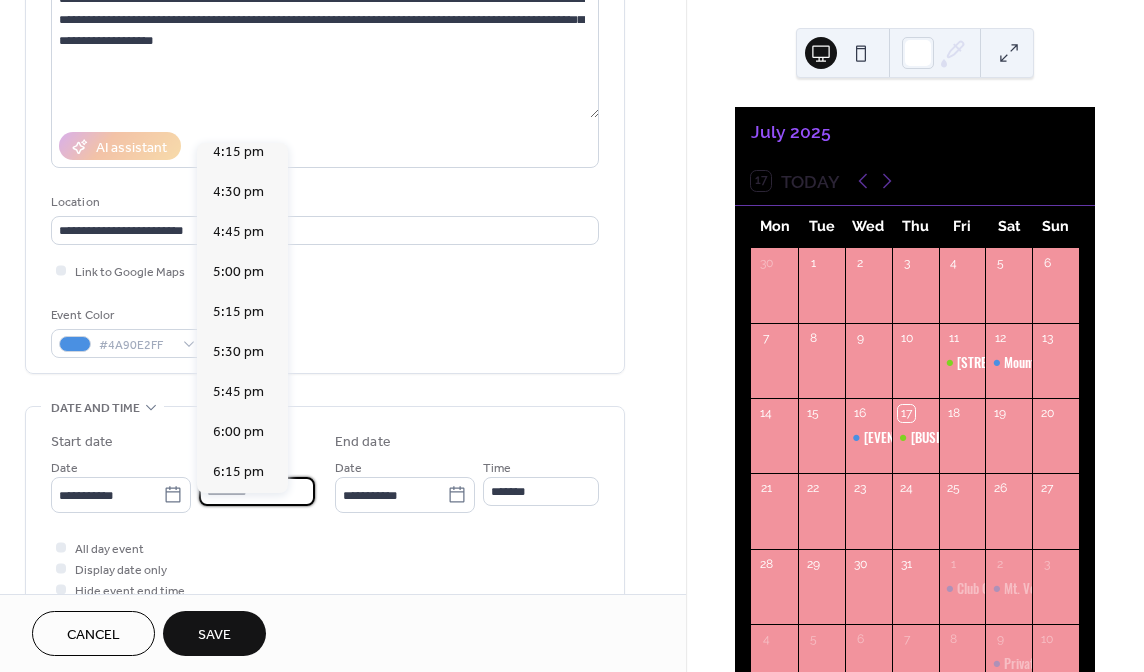 scroll, scrollTop: 2620, scrollLeft: 0, axis: vertical 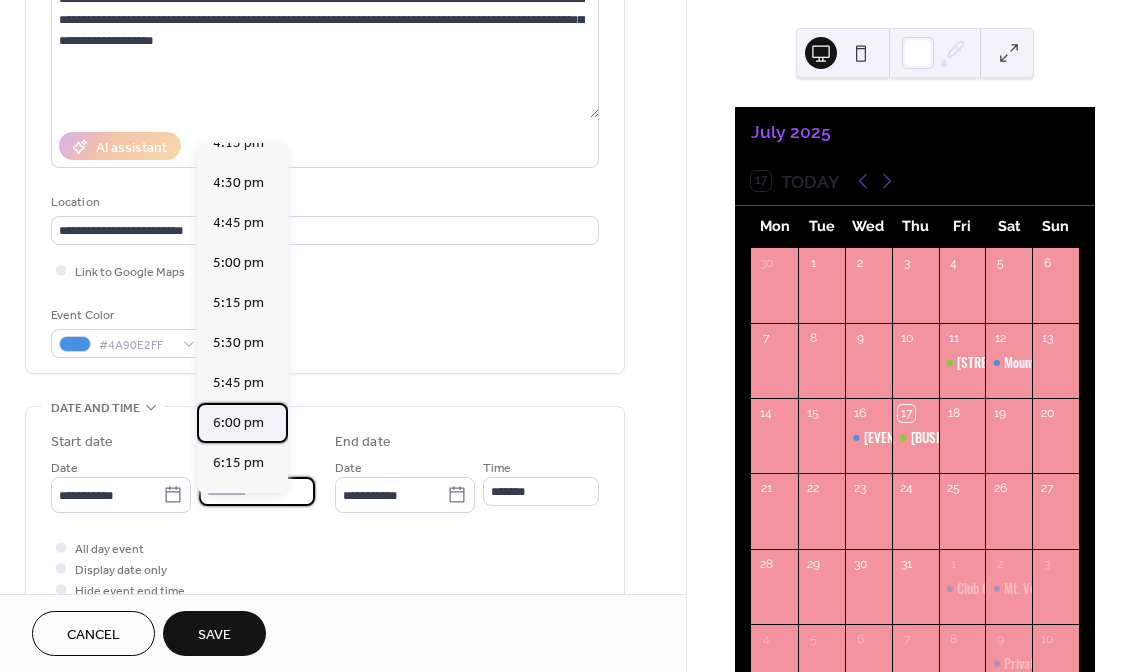 click on "6:00 pm" at bounding box center (238, 423) 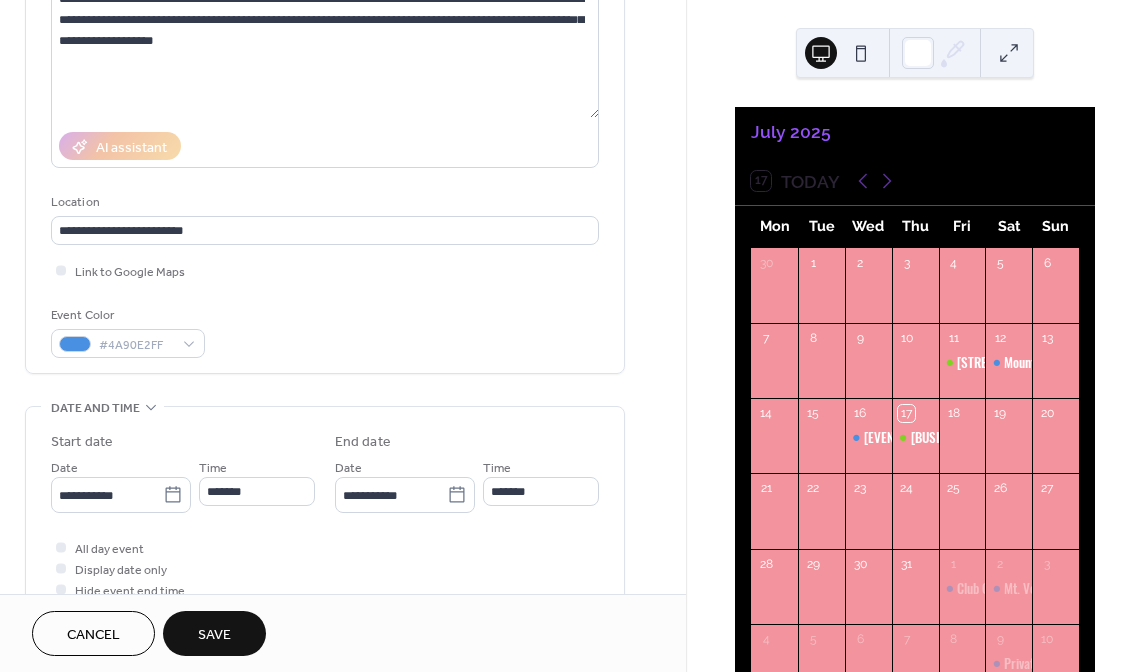 type on "*******" 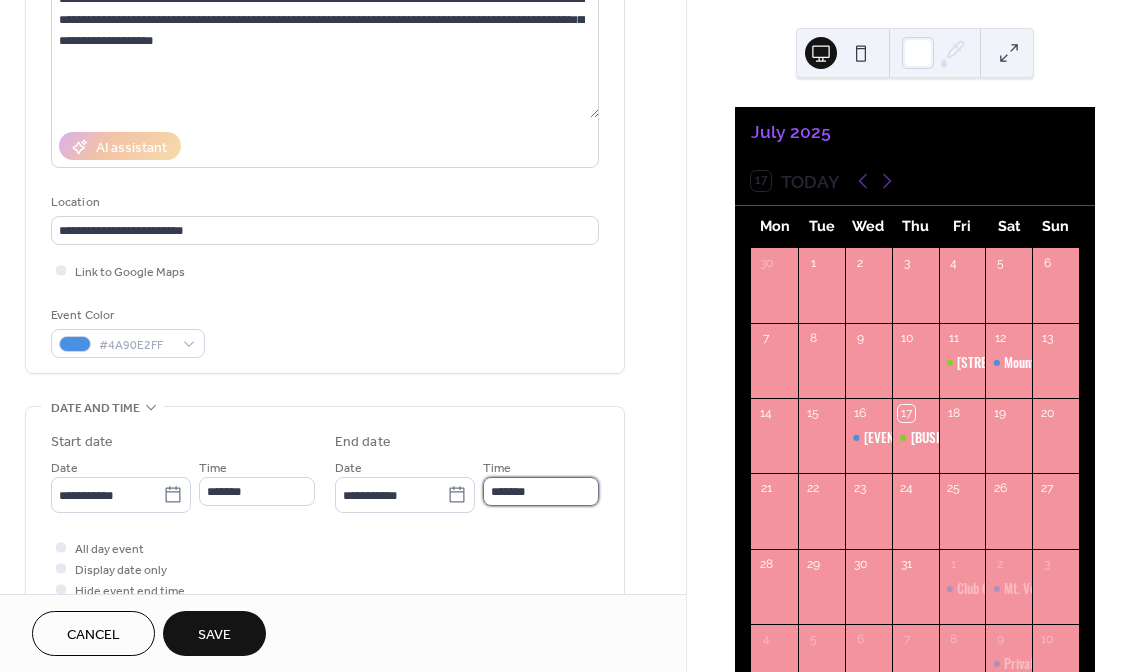 click on "*******" at bounding box center [541, 491] 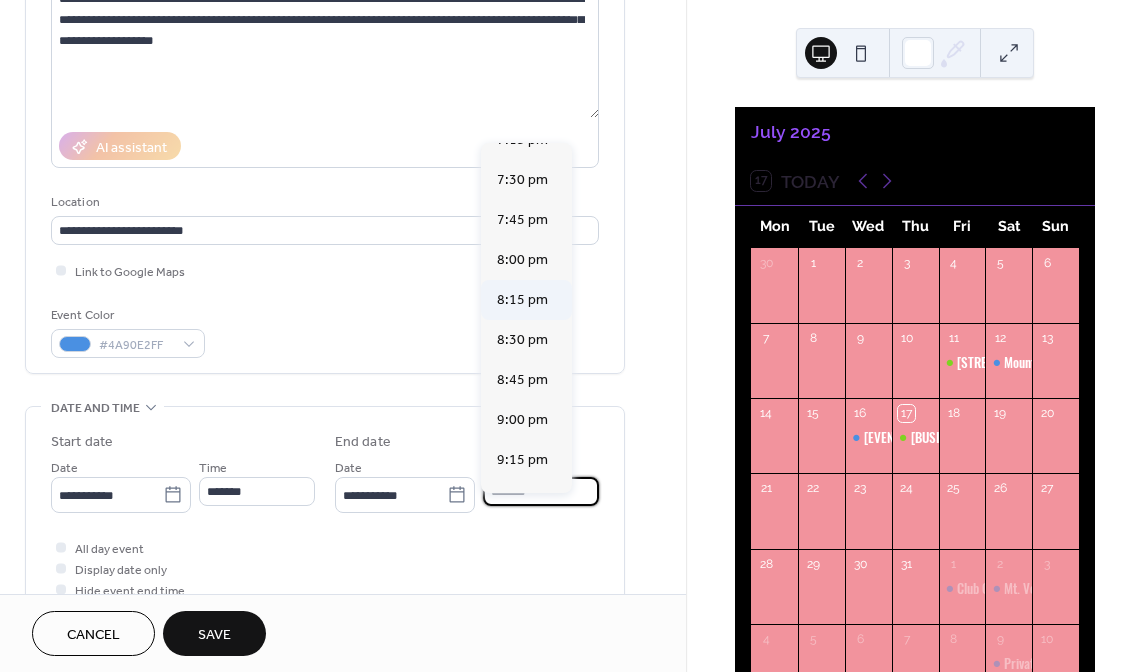scroll, scrollTop: 200, scrollLeft: 0, axis: vertical 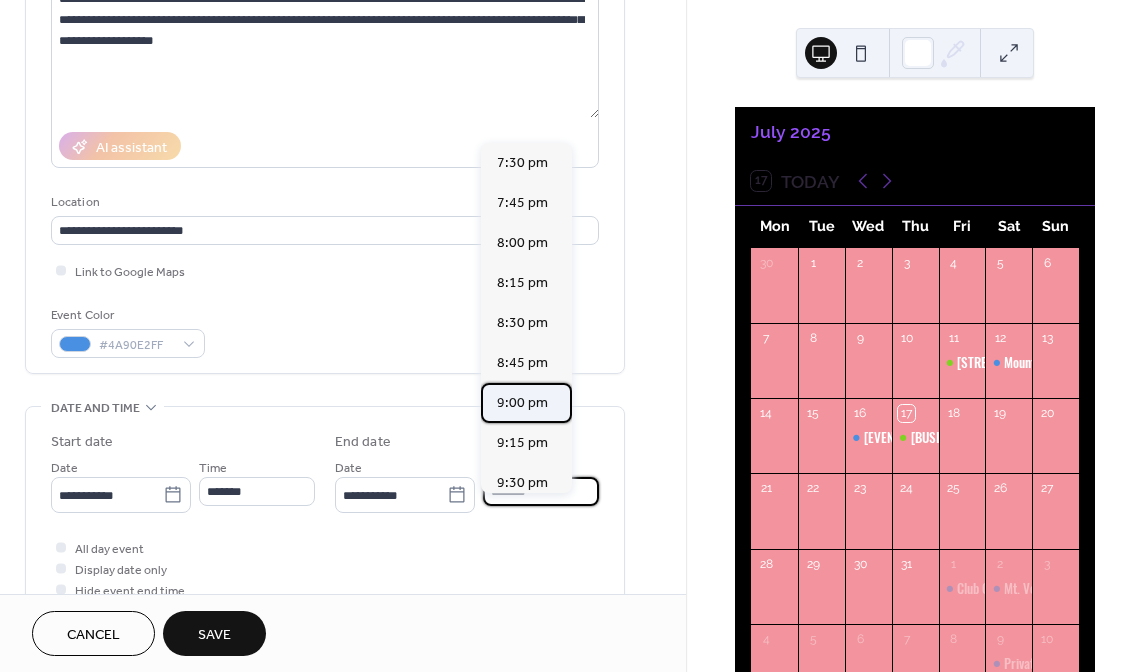 click on "9:00 pm" at bounding box center [522, 403] 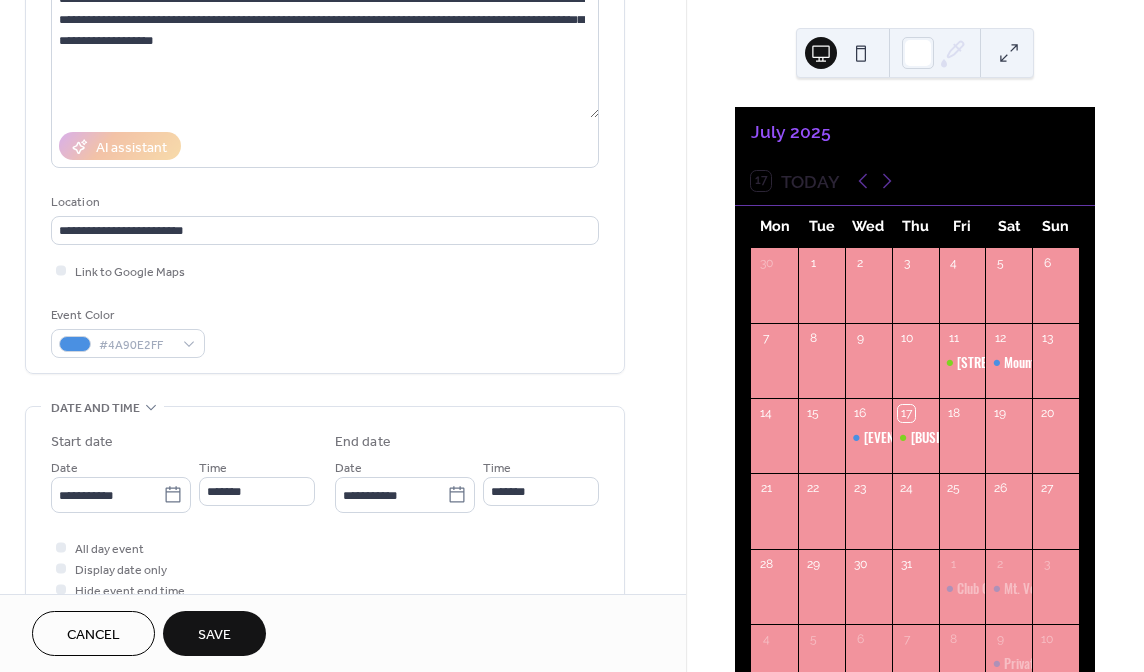 type on "*******" 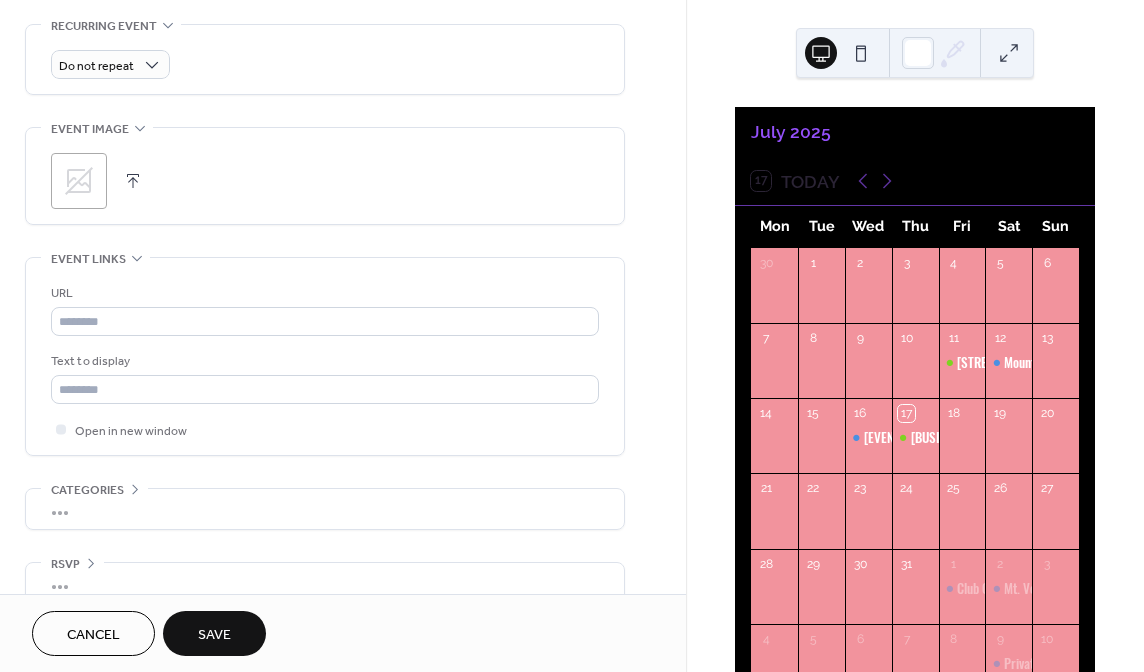 scroll, scrollTop: 888, scrollLeft: 0, axis: vertical 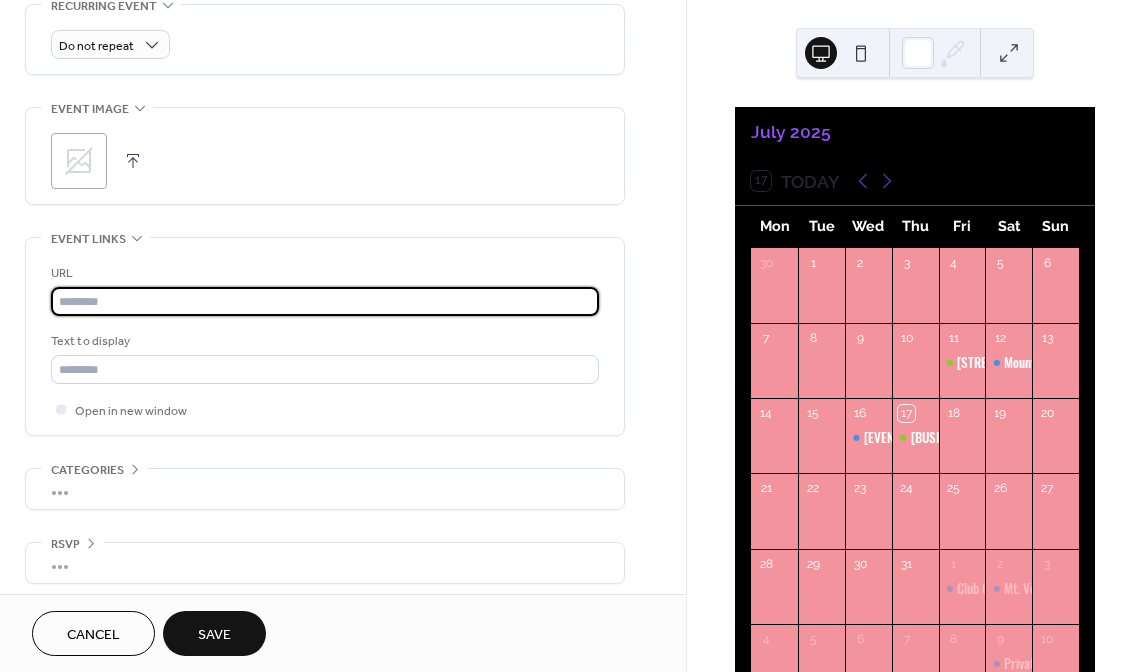 click at bounding box center [325, 301] 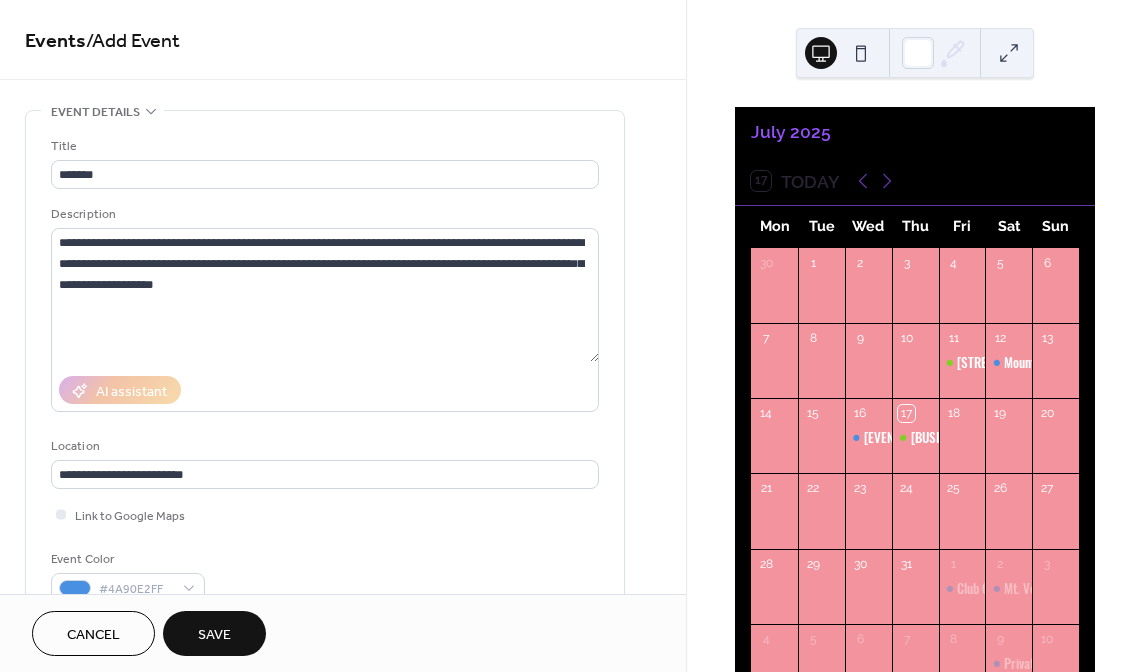 scroll, scrollTop: 0, scrollLeft: 0, axis: both 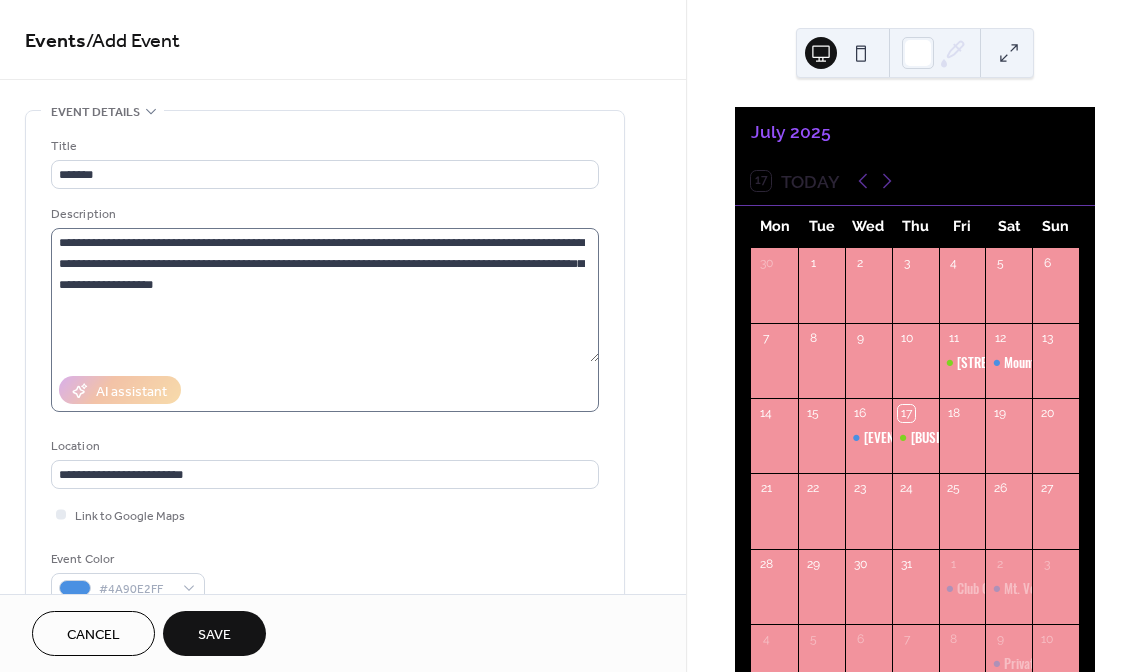 type on "**********" 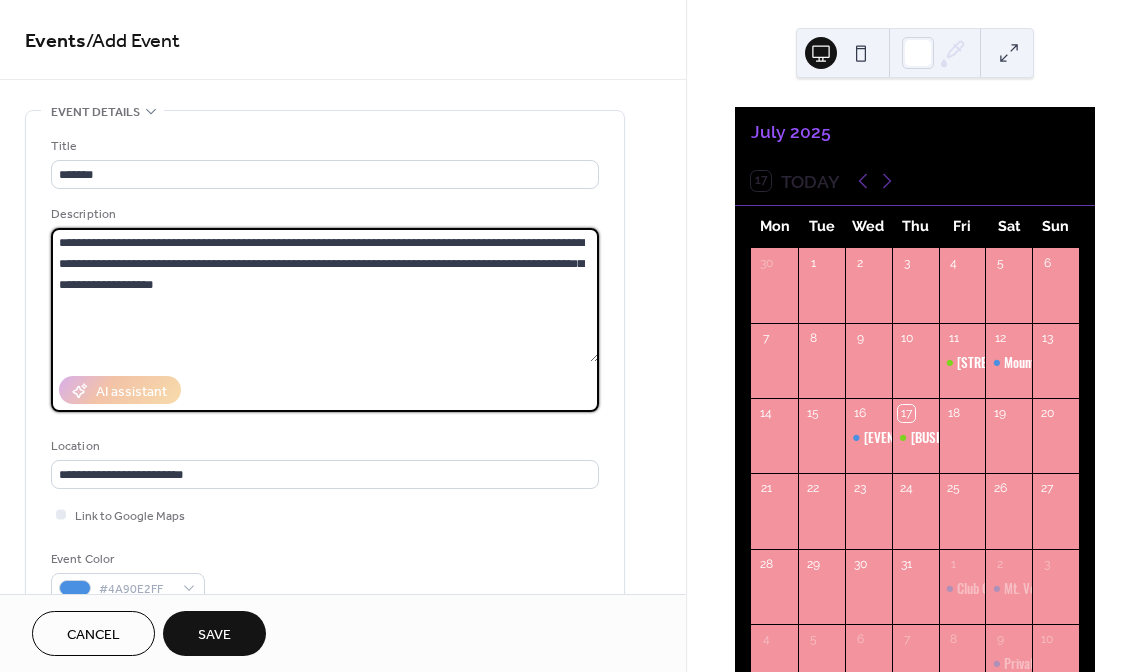 click on "**********" at bounding box center [325, 295] 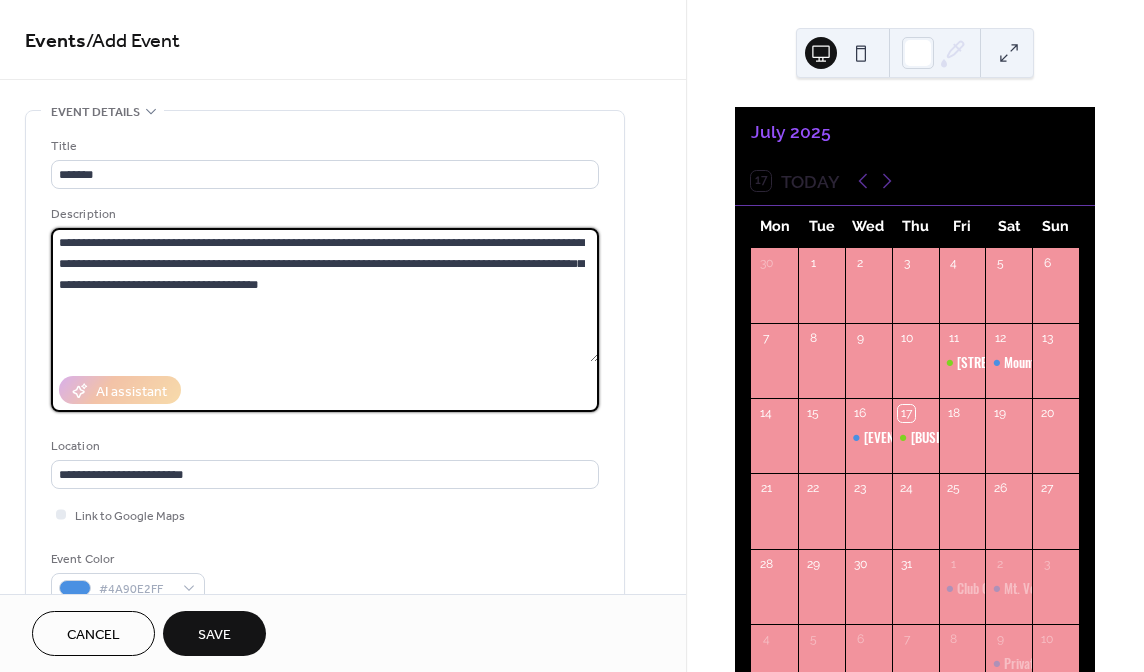 click on "**********" at bounding box center [325, 295] 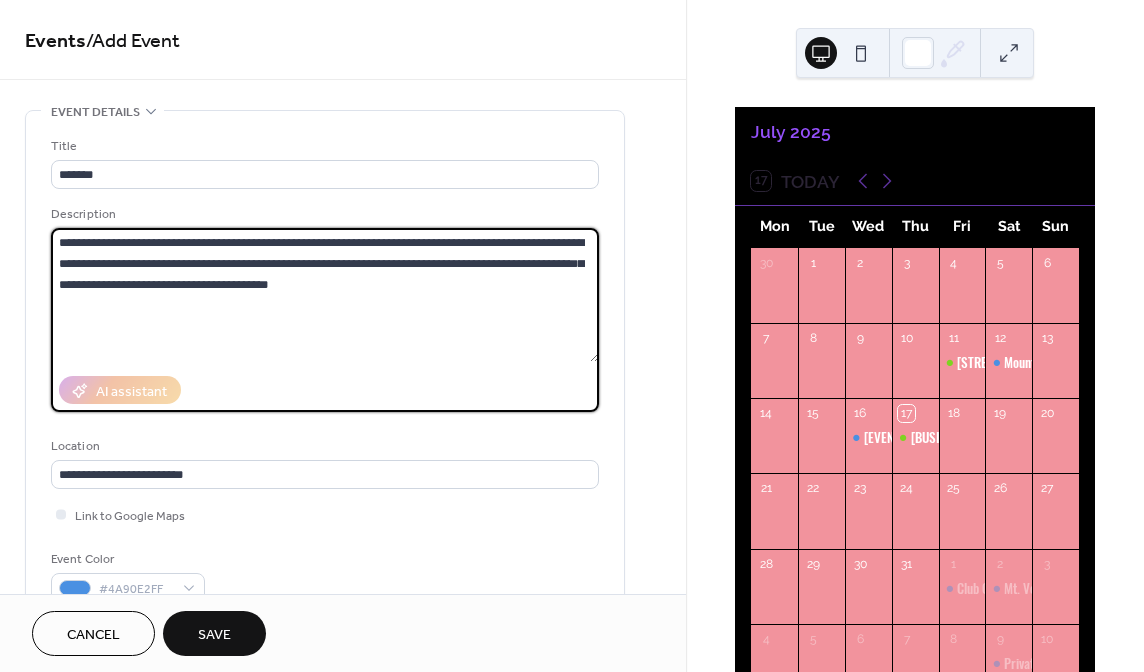 click on "**********" at bounding box center (325, 295) 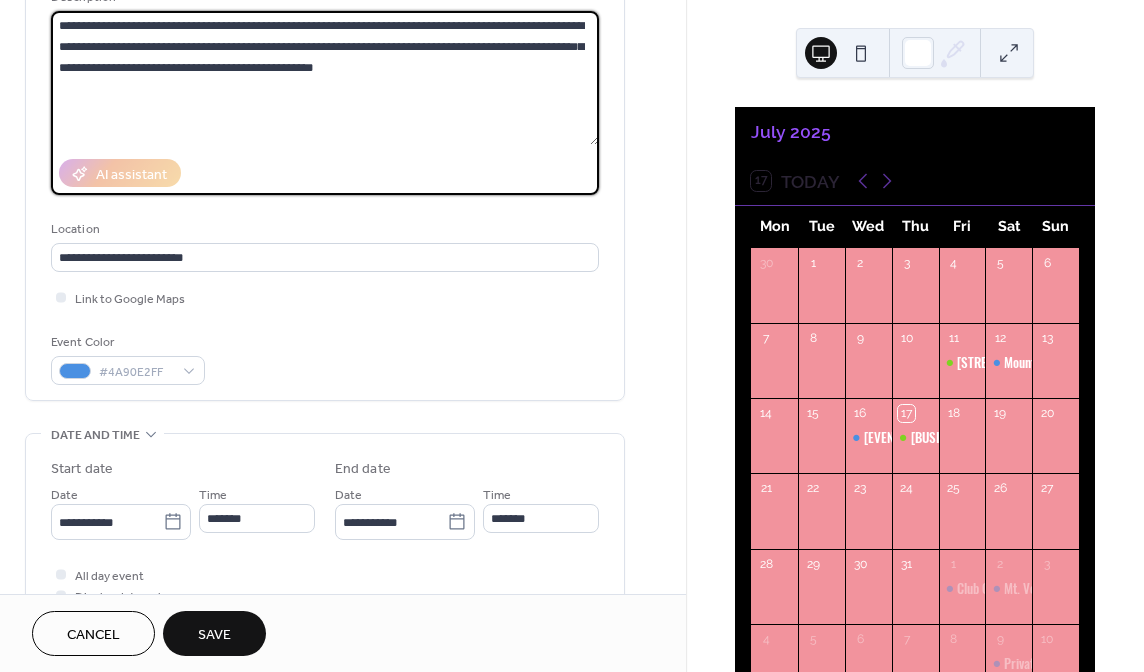 scroll, scrollTop: 225, scrollLeft: 0, axis: vertical 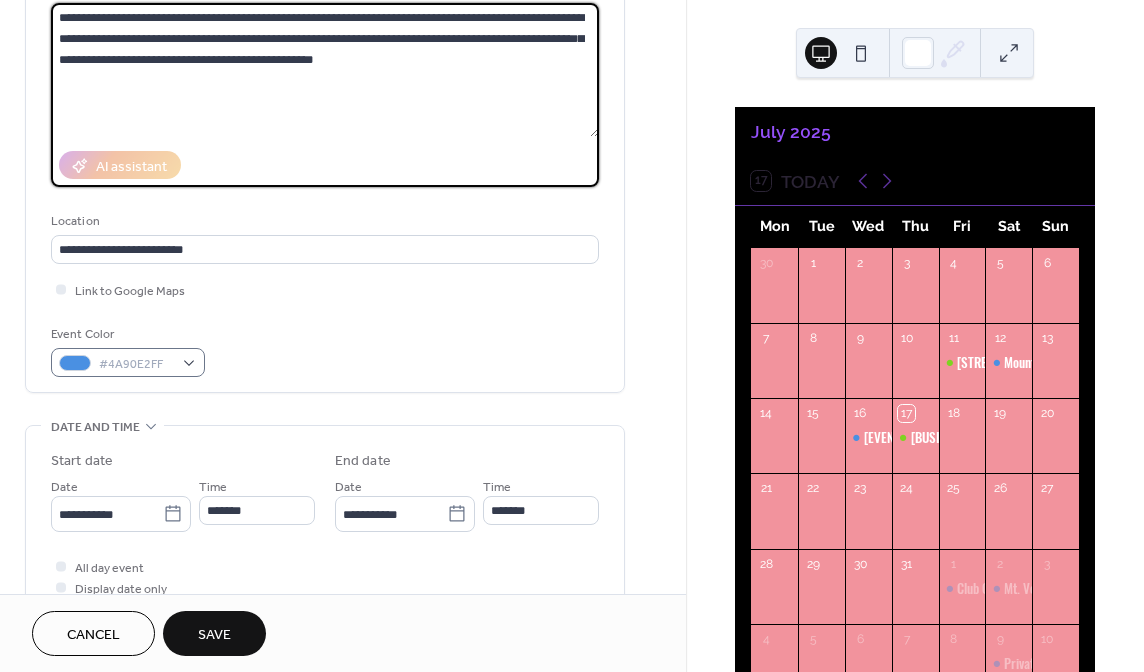 type on "**********" 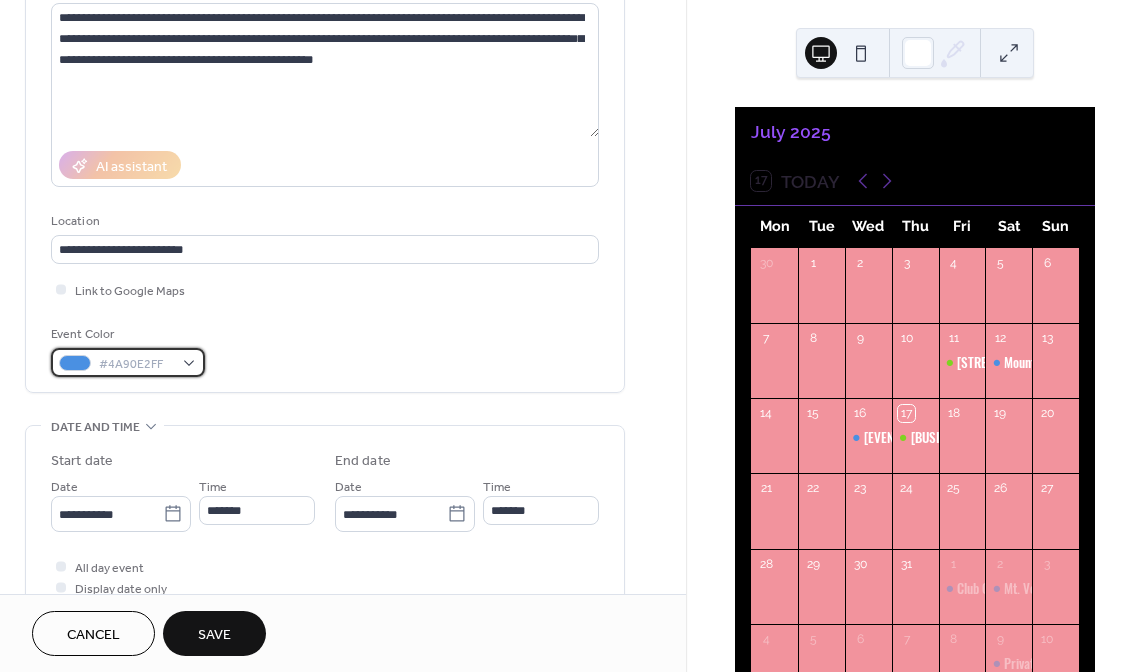 click on "#4A90E2FF" at bounding box center [128, 362] 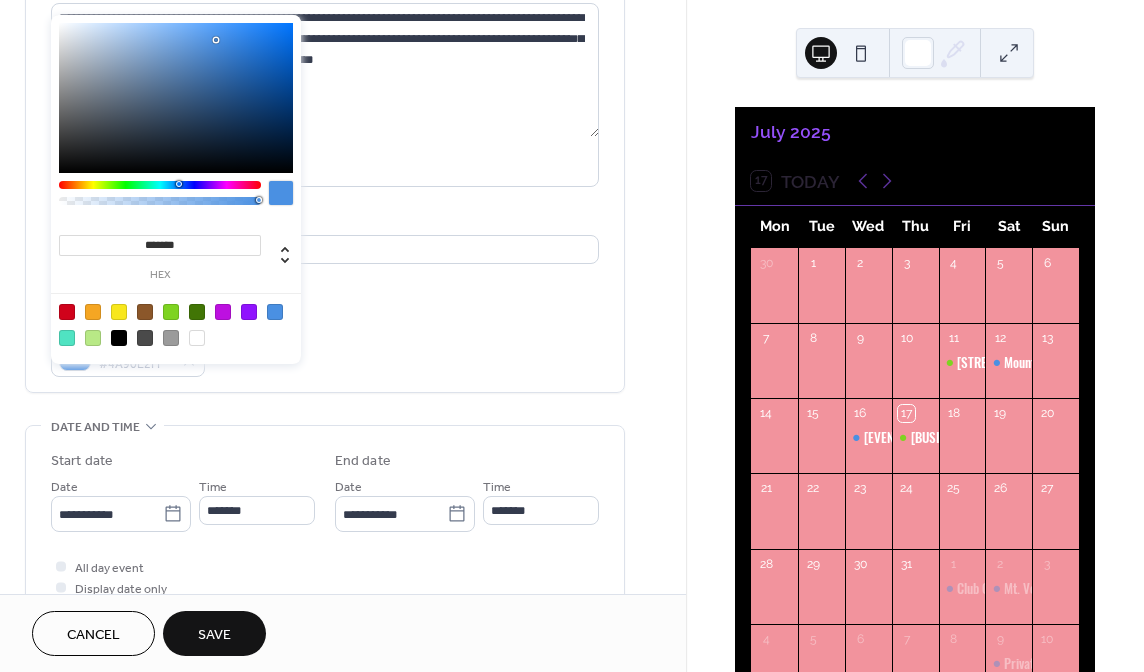 click at bounding box center [171, 312] 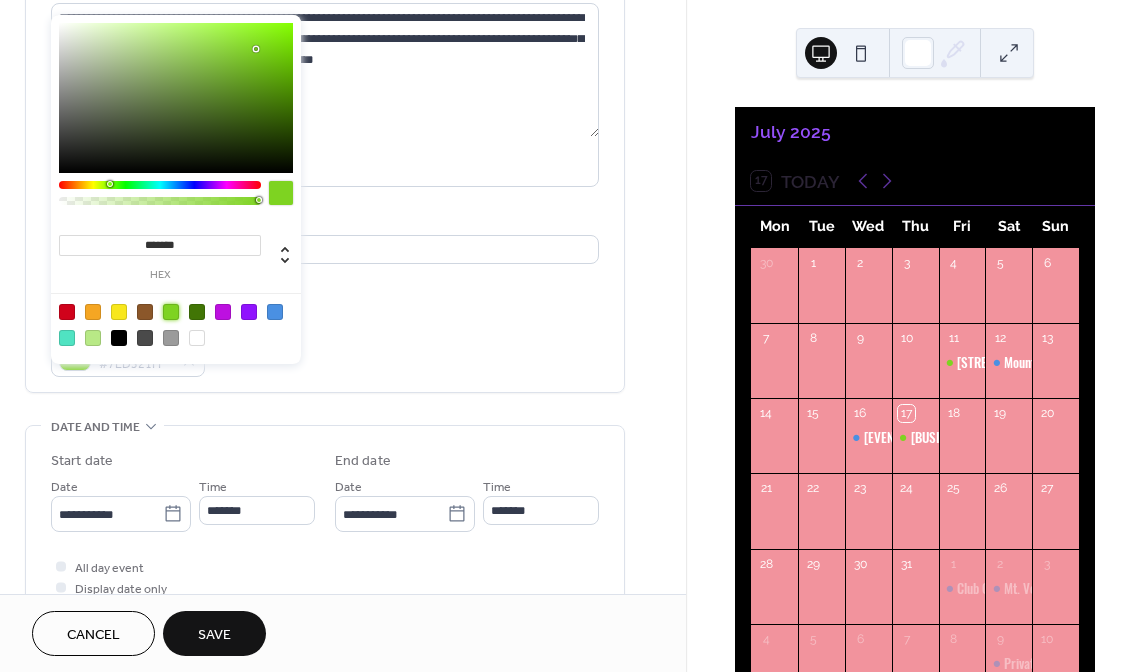 type on "*******" 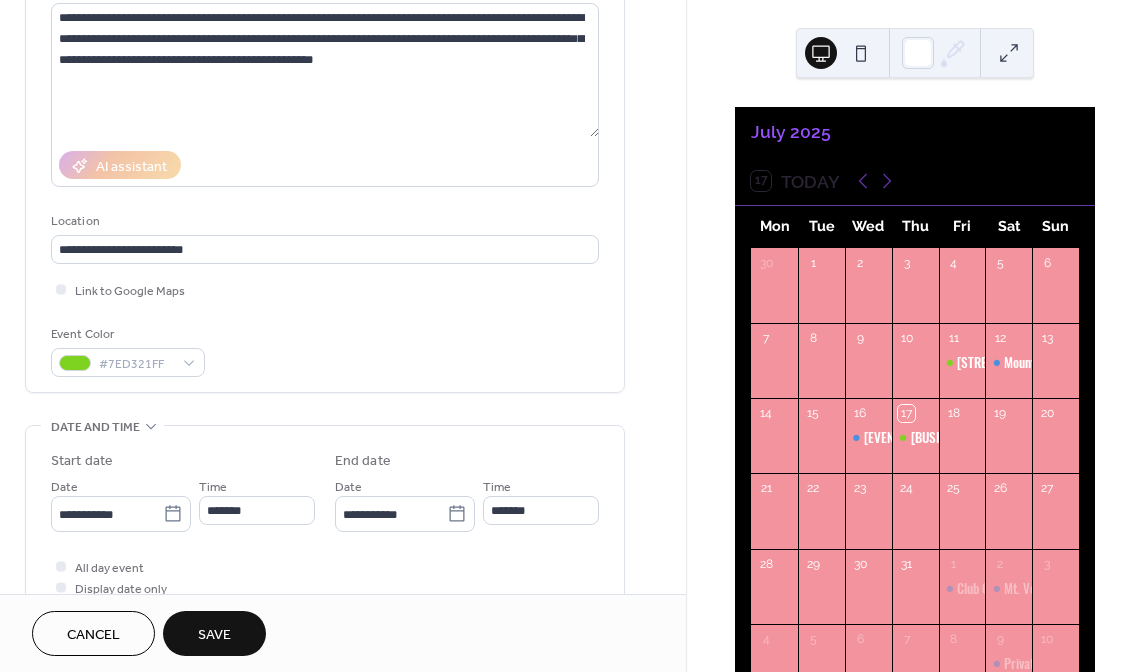 click on "Event Color #7ED321FF" at bounding box center (325, 350) 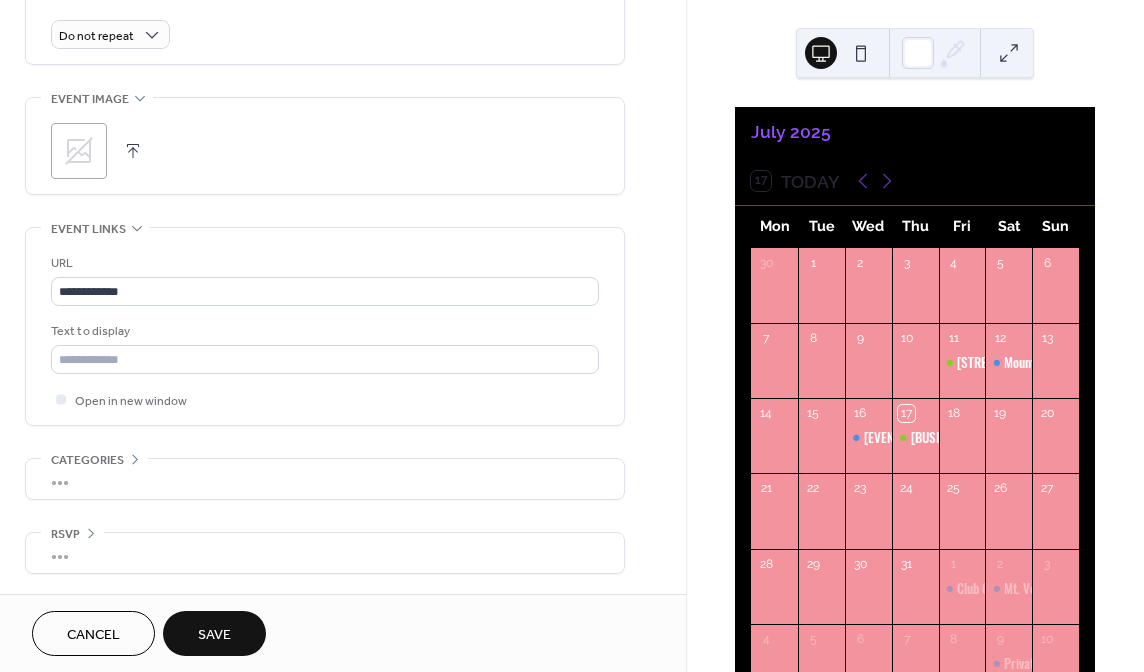 scroll, scrollTop: 929, scrollLeft: 0, axis: vertical 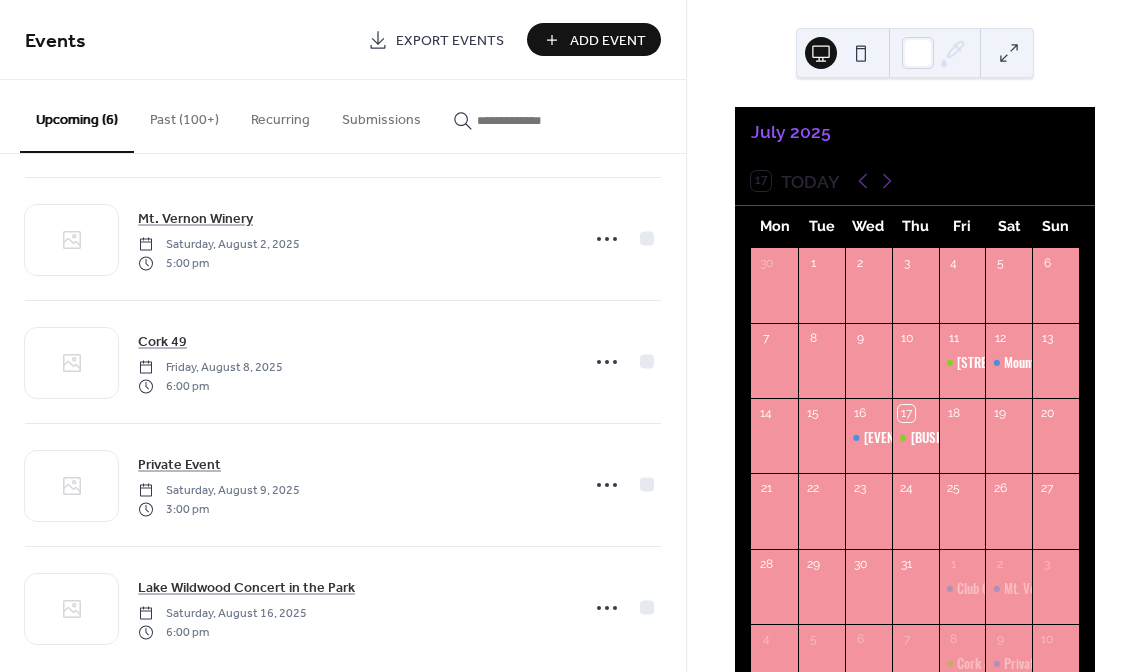 click on "Add Event" at bounding box center [608, 41] 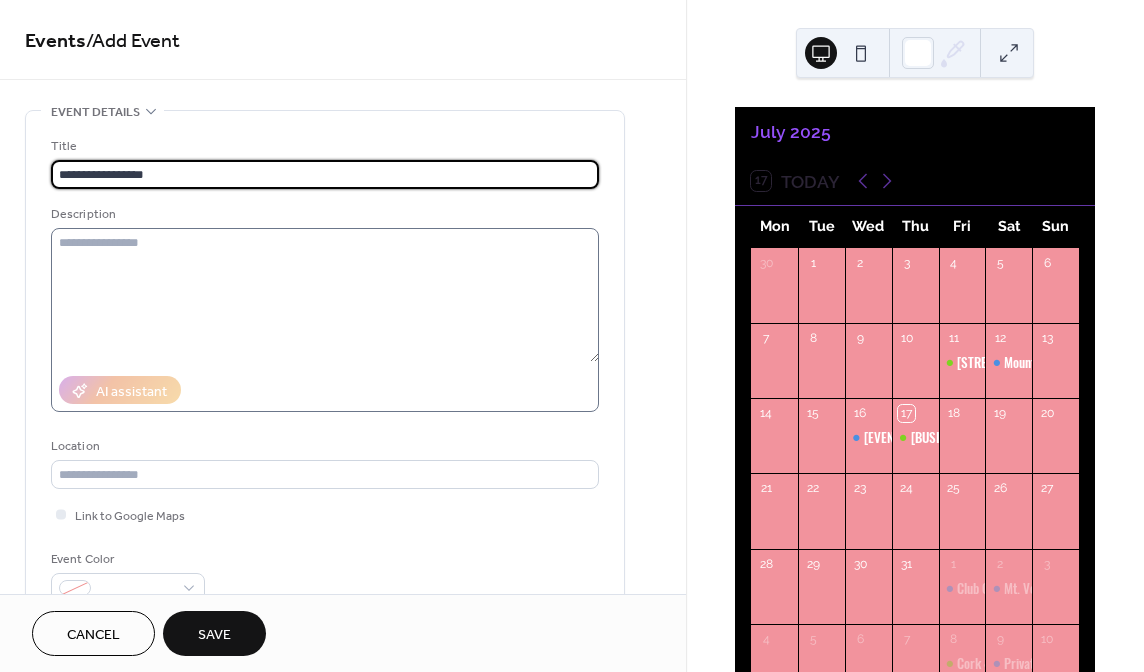 type on "**********" 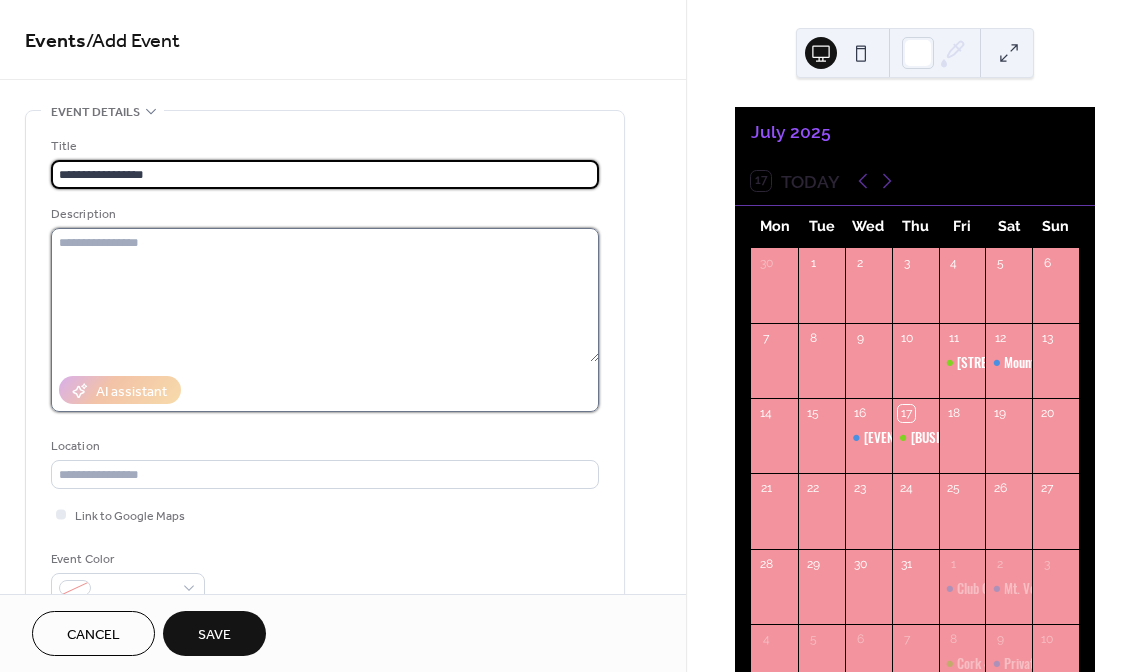 click at bounding box center (325, 295) 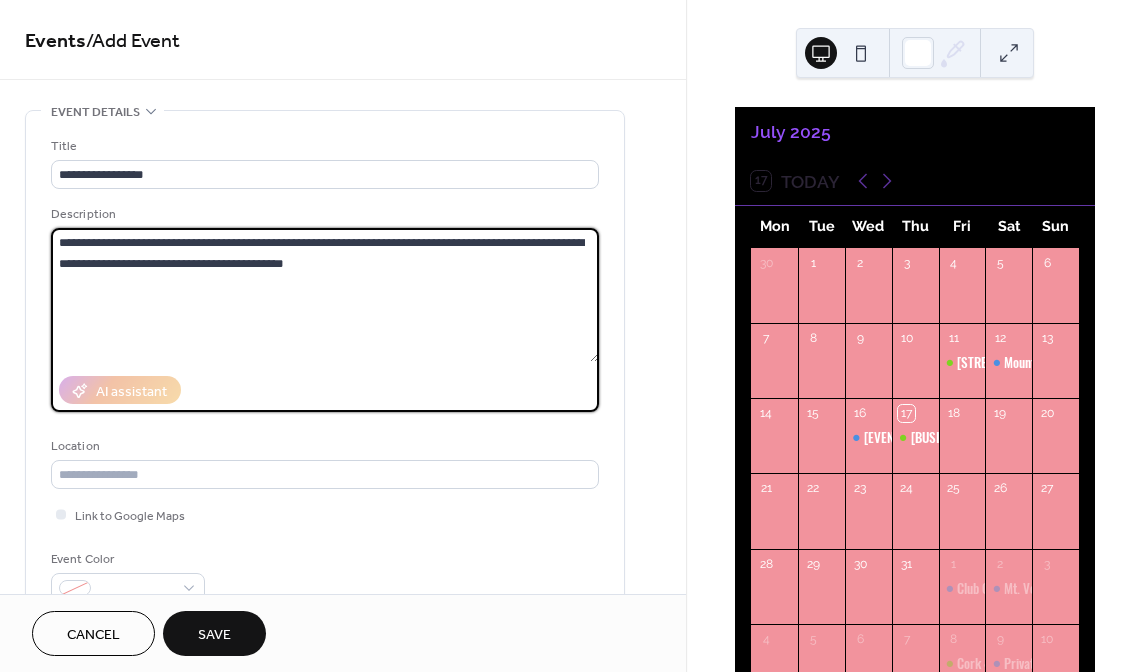 click on "**********" at bounding box center (325, 295) 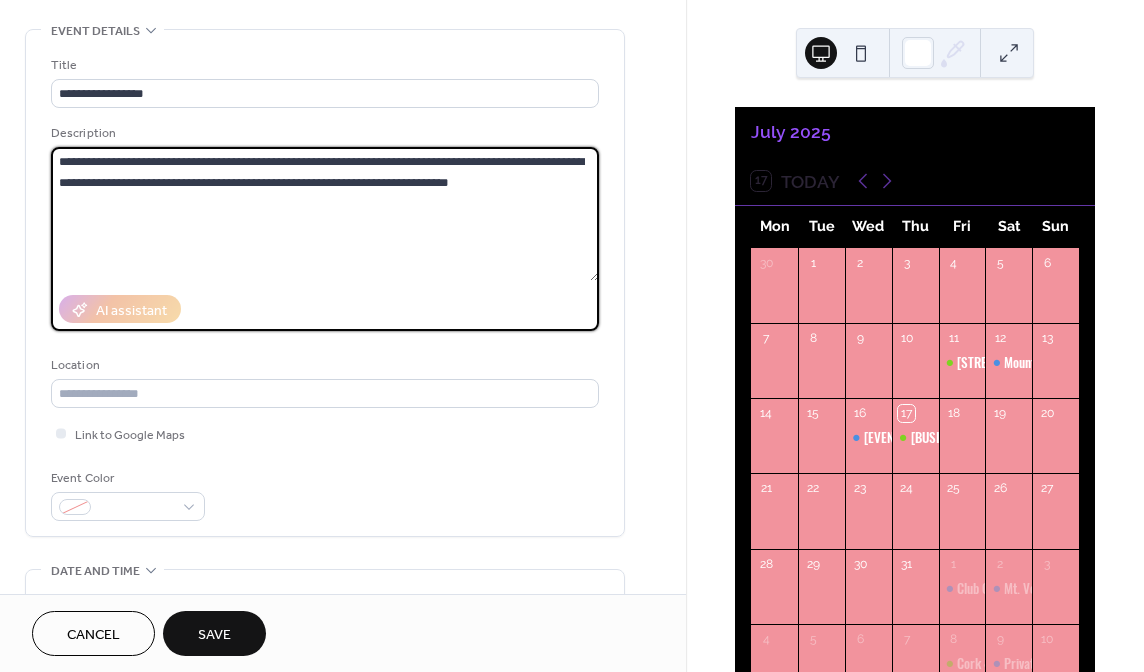 scroll, scrollTop: 288, scrollLeft: 0, axis: vertical 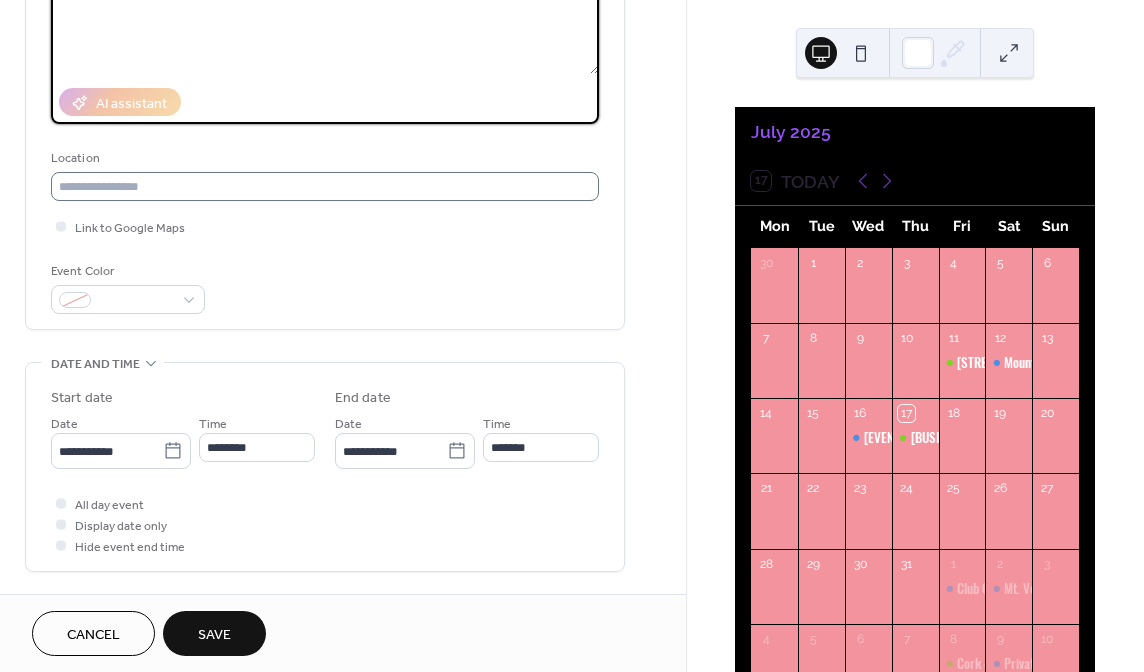 type on "**********" 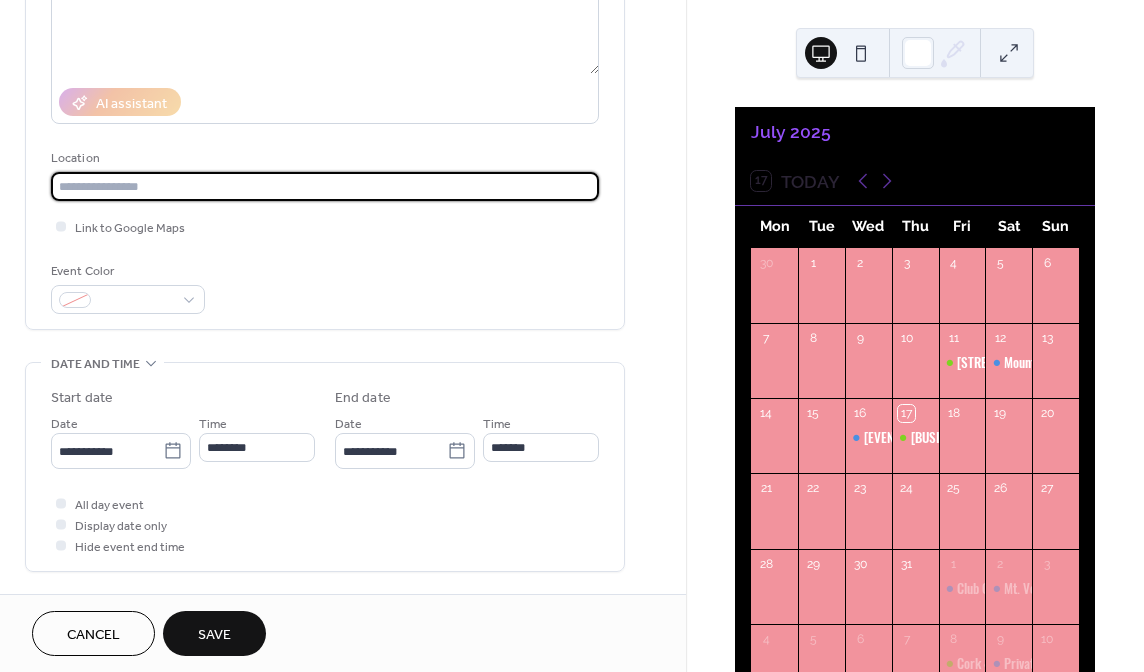 click at bounding box center (325, 186) 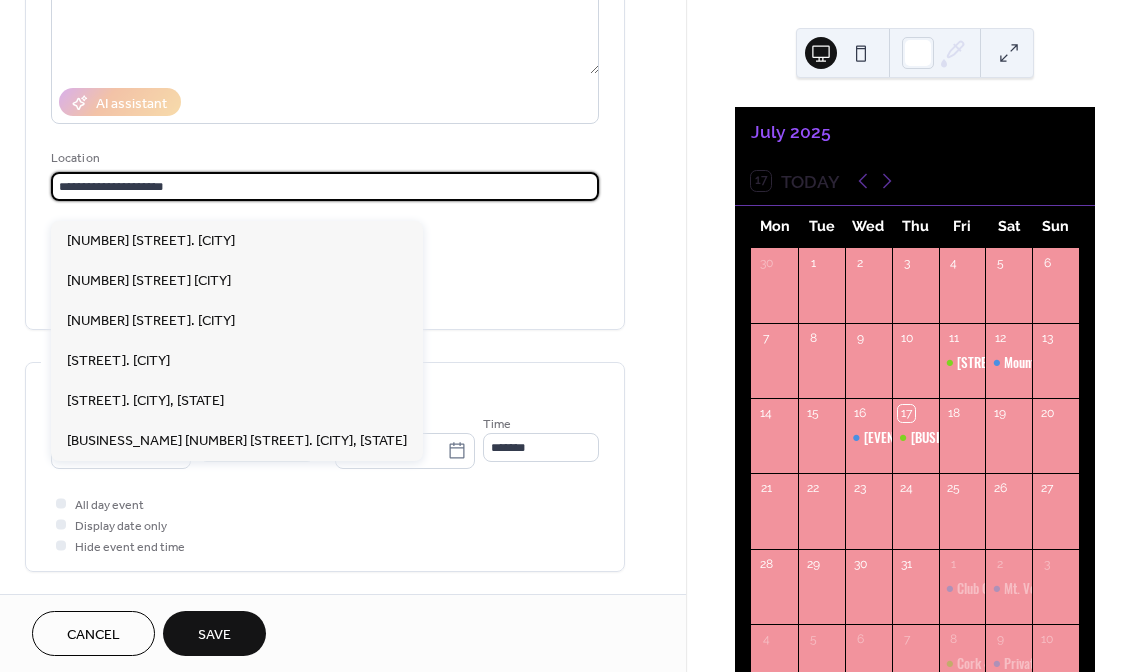 type on "**********" 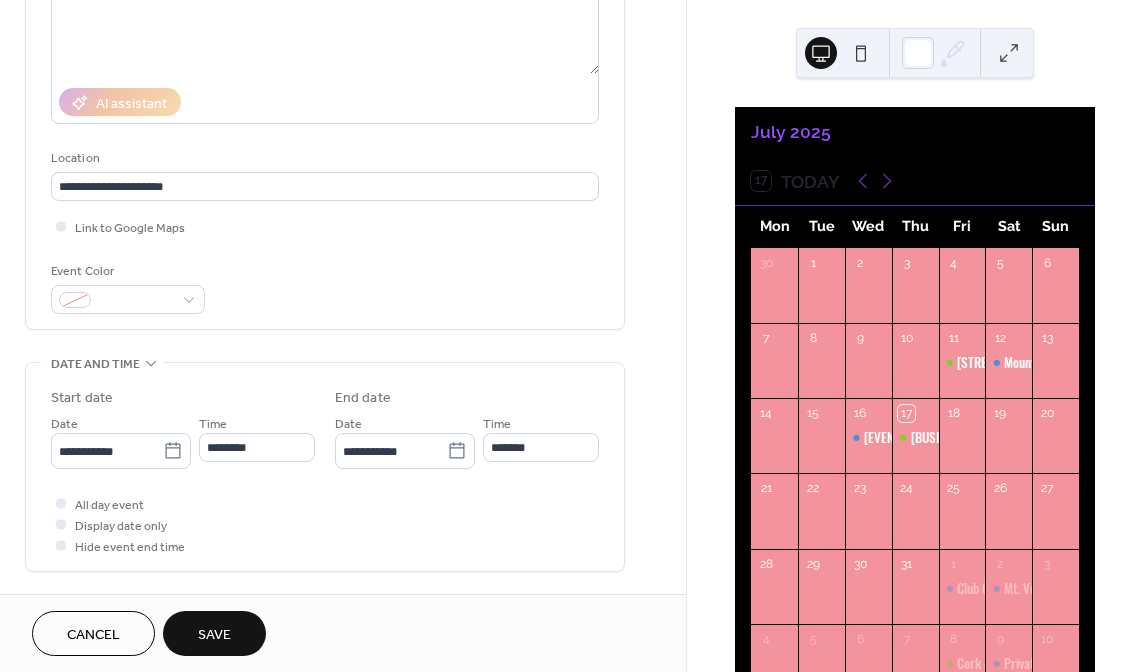click on "Event Color" at bounding box center (325, 287) 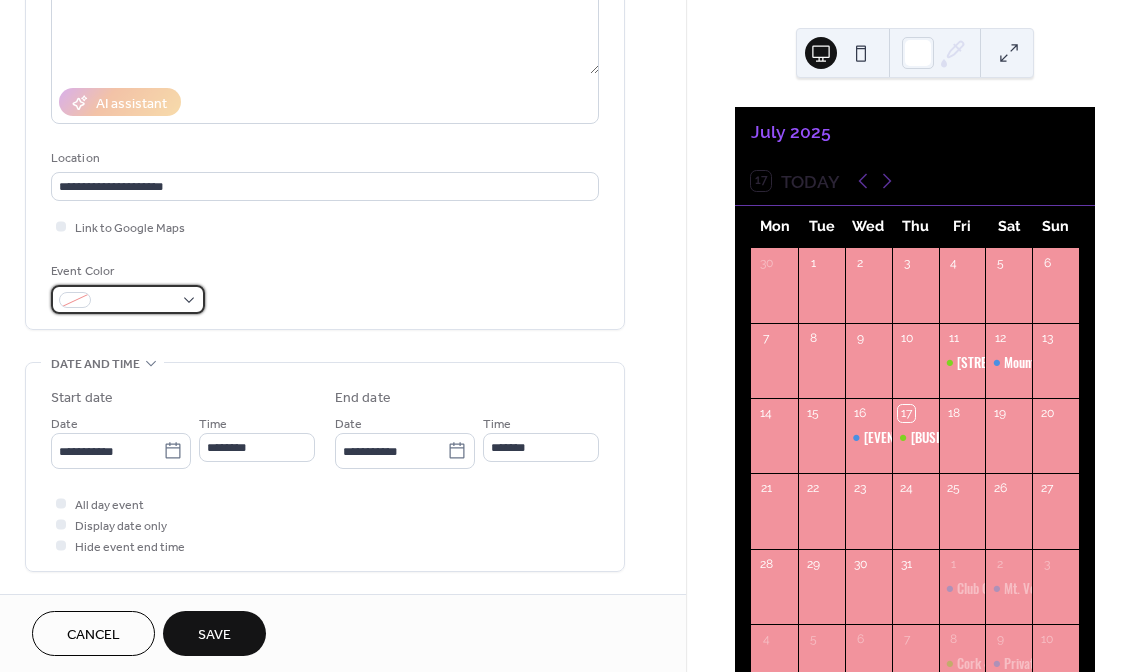 click at bounding box center (128, 299) 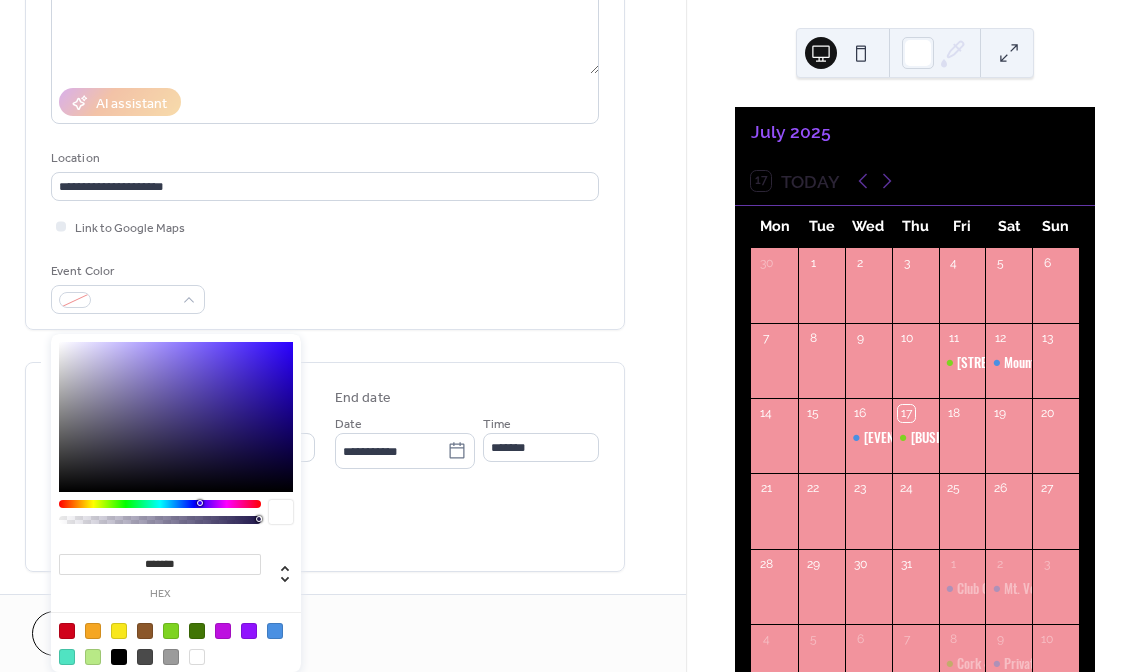 click at bounding box center (171, 631) 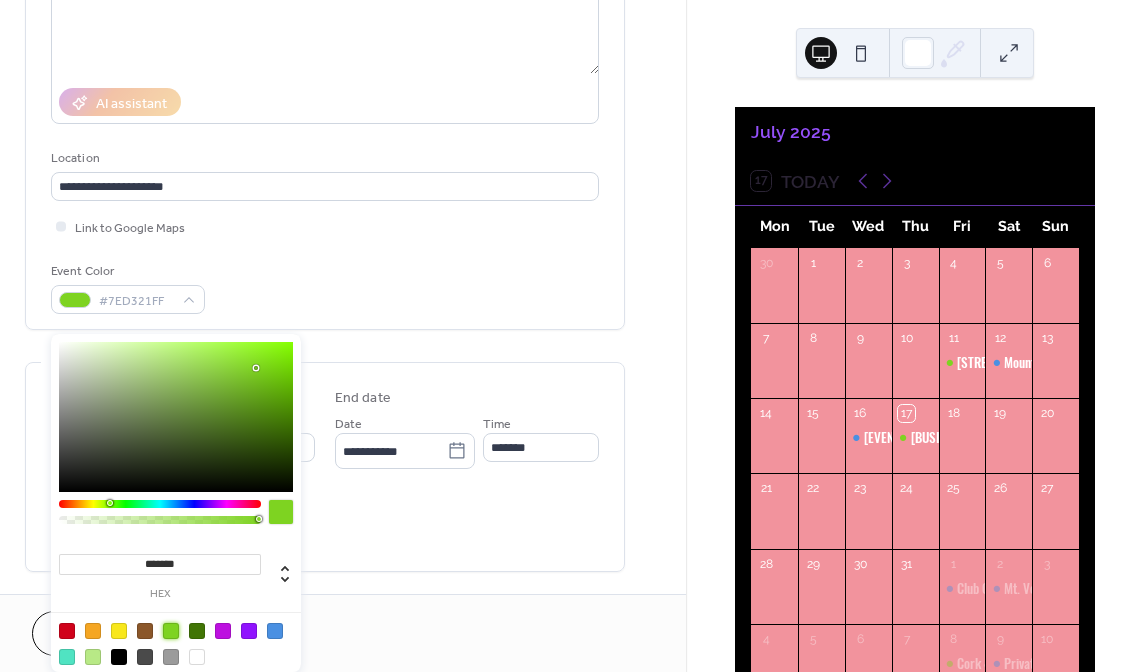 type on "*******" 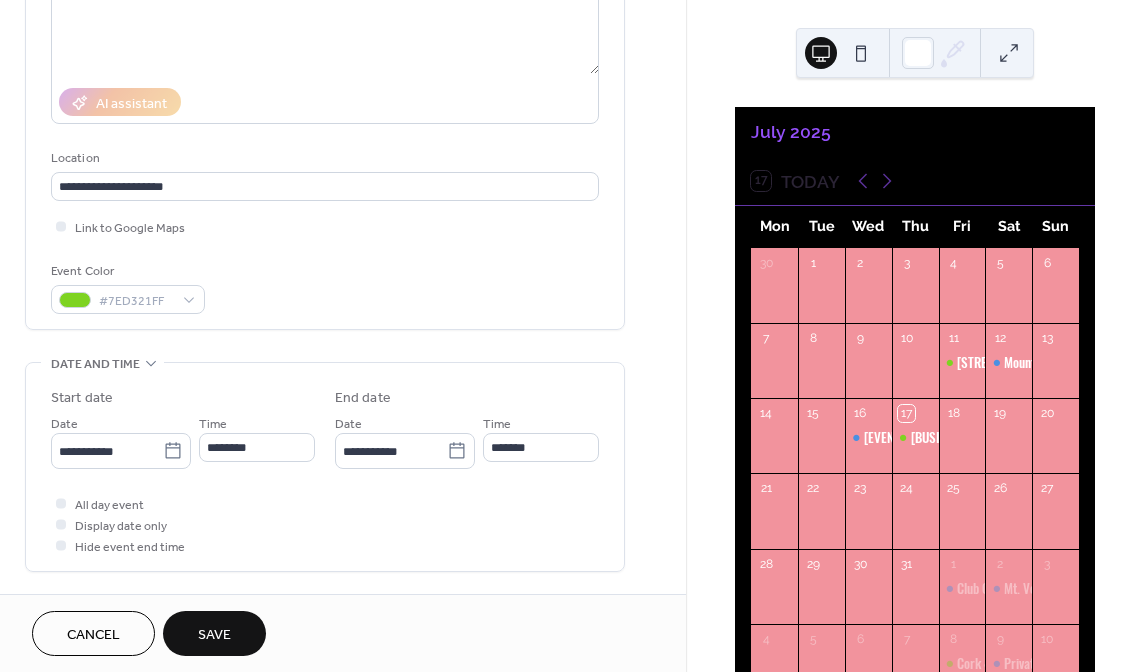 click on "**********" at bounding box center [325, 467] 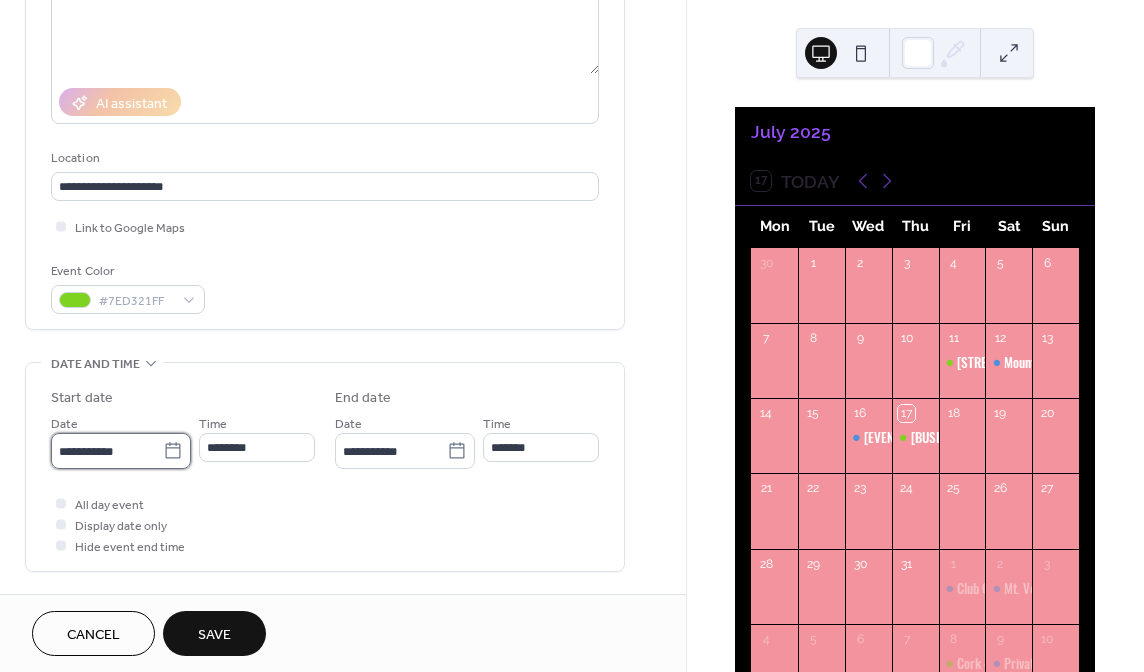 click on "**********" at bounding box center (107, 451) 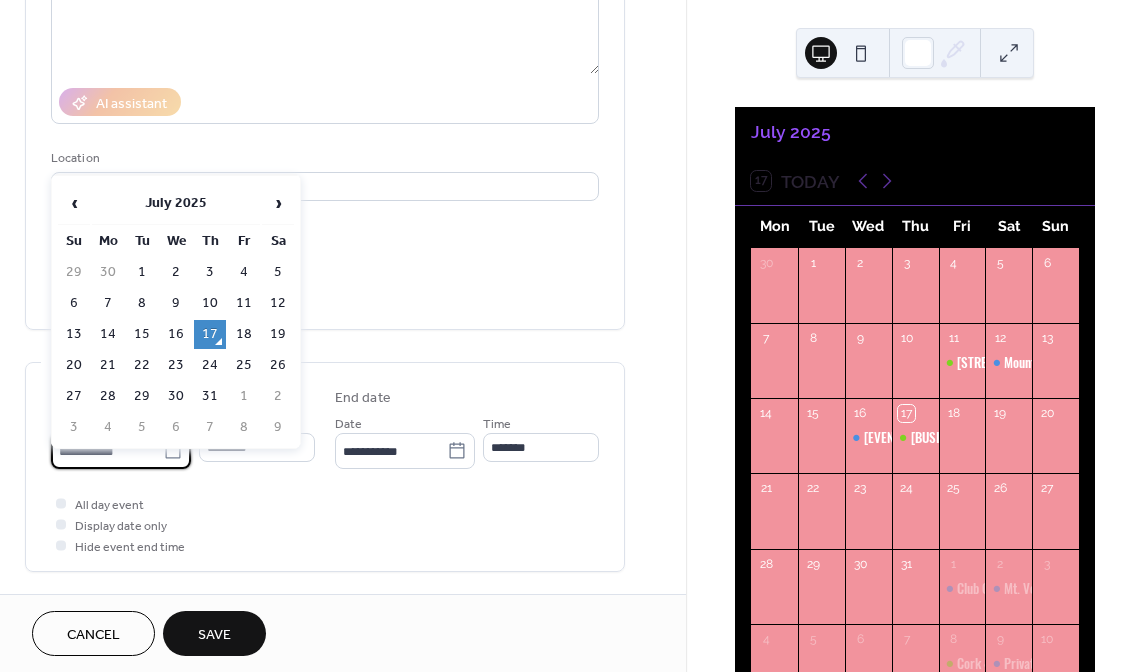 click on "**********" at bounding box center (107, 451) 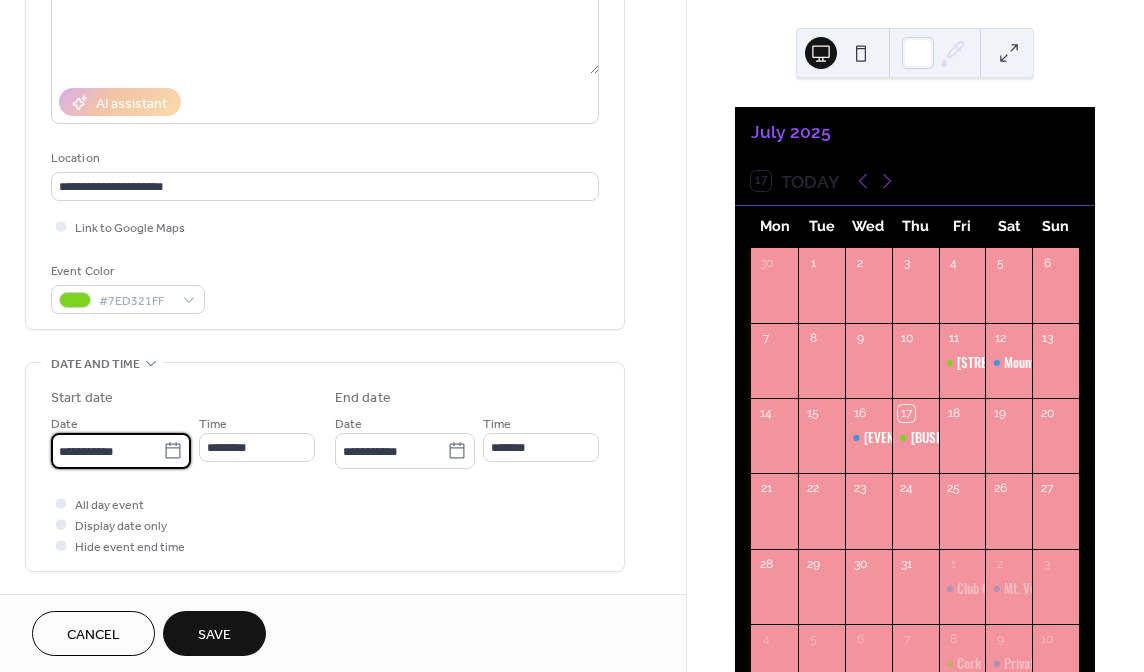 click 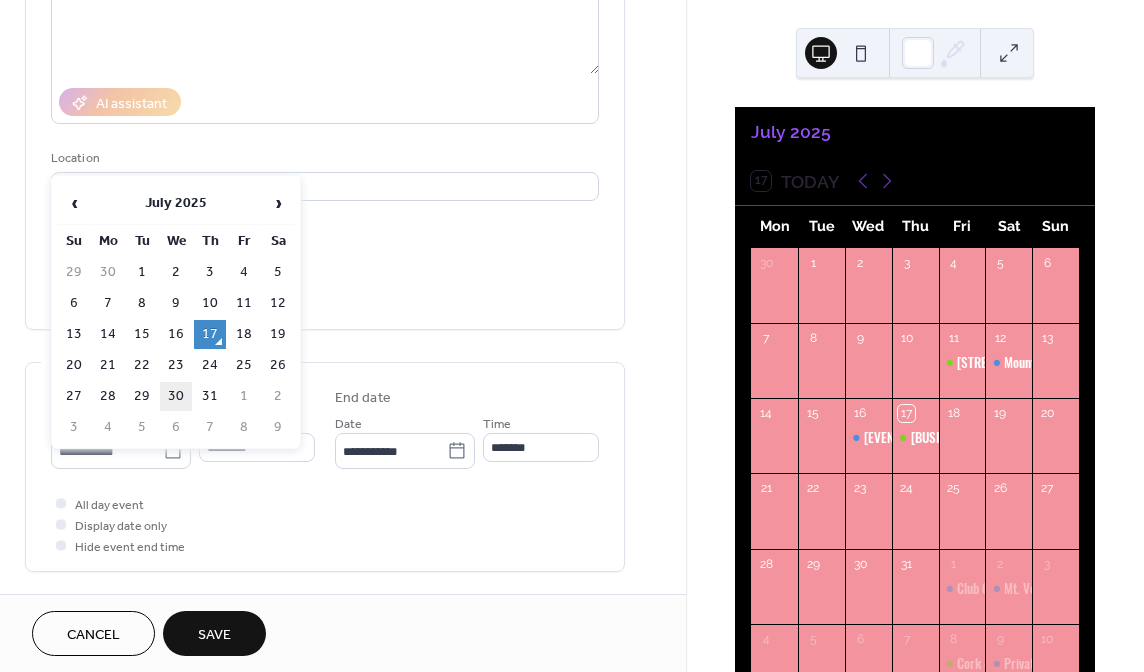 click on "30" at bounding box center [176, 396] 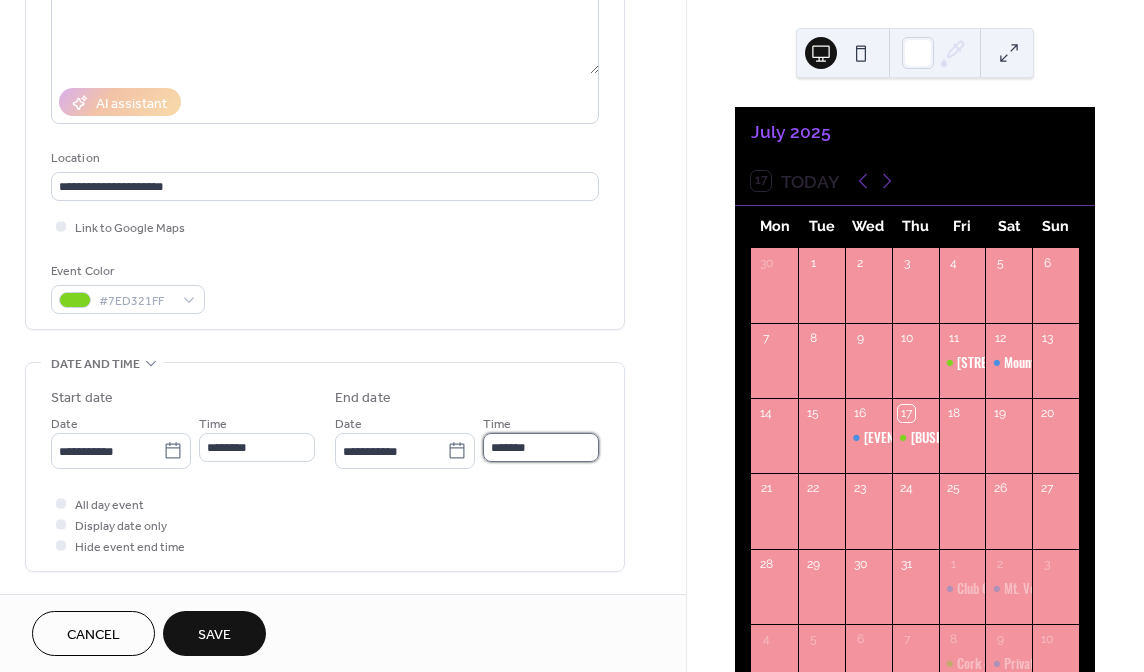 click on "*******" at bounding box center [541, 447] 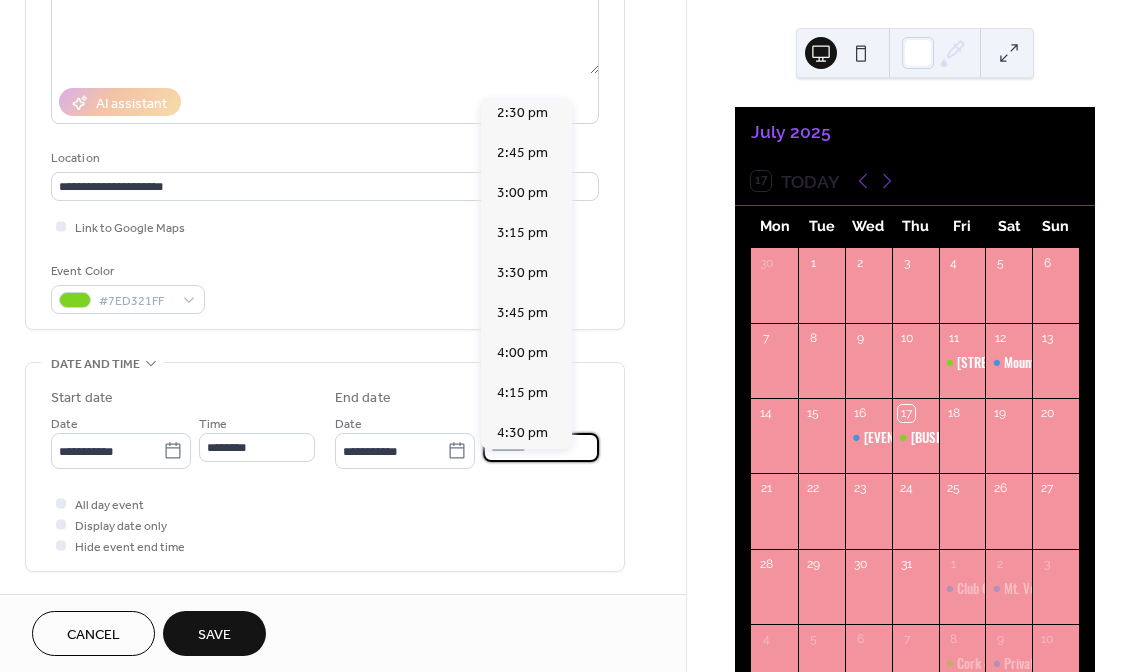 scroll, scrollTop: 368, scrollLeft: 0, axis: vertical 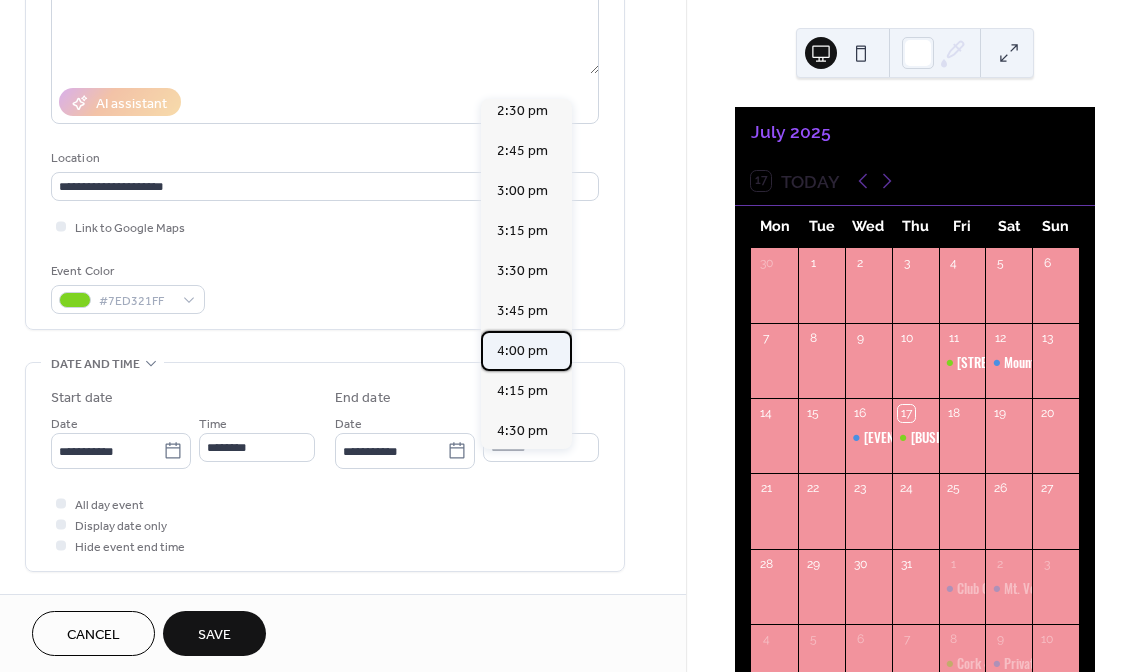 click on "4:00 pm" at bounding box center (522, 351) 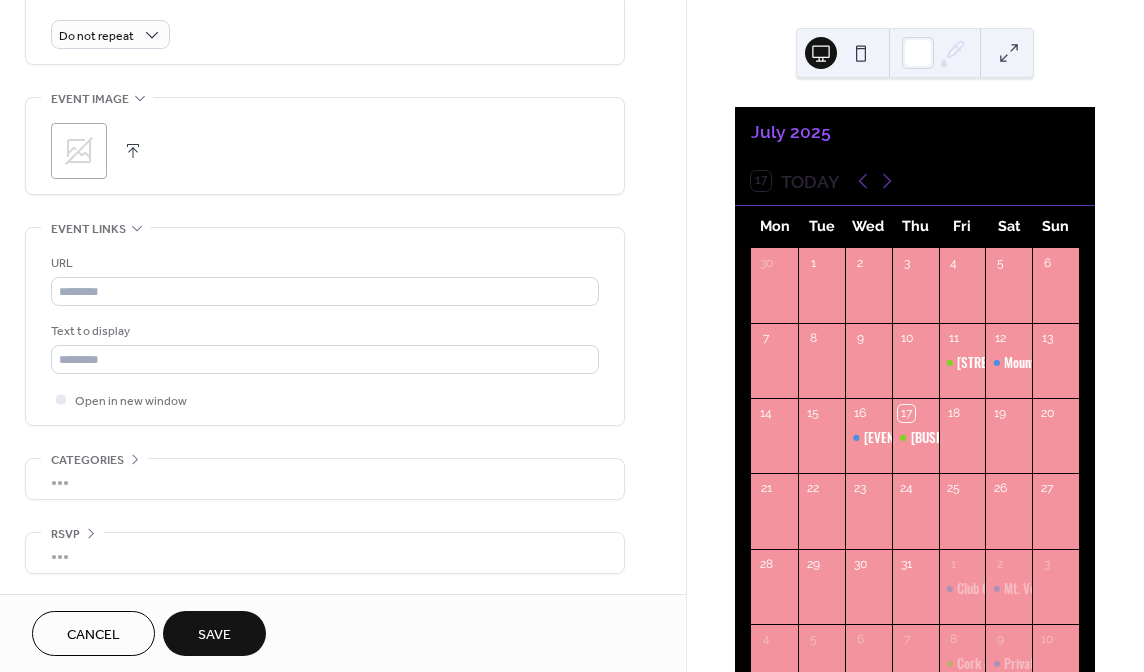 scroll, scrollTop: 929, scrollLeft: 0, axis: vertical 